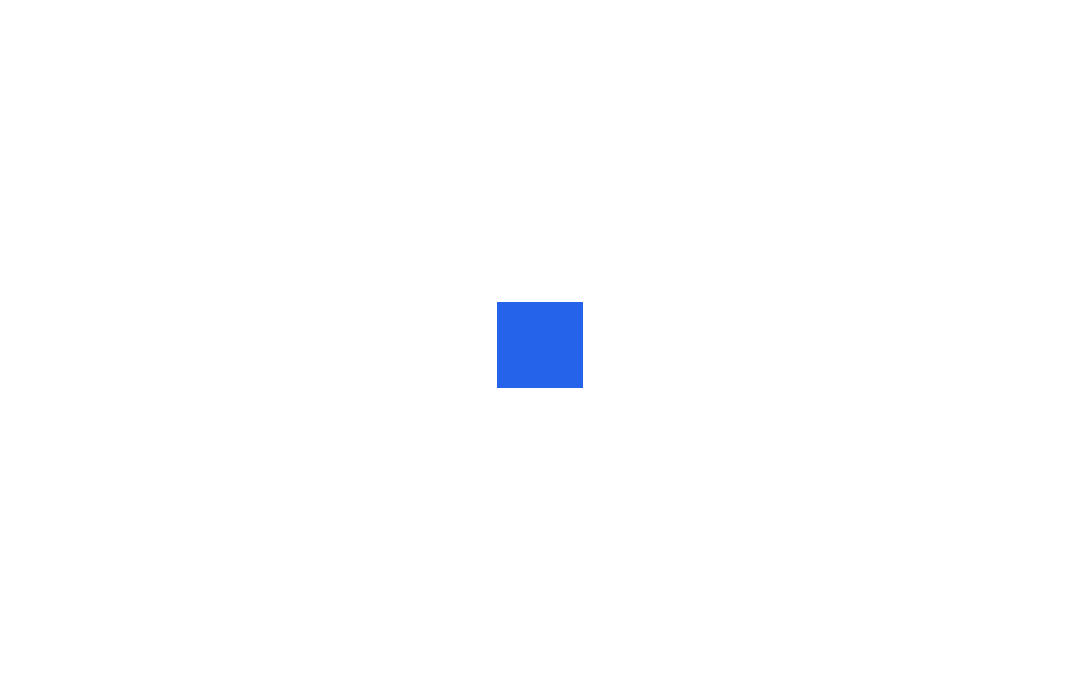 scroll, scrollTop: 0, scrollLeft: 0, axis: both 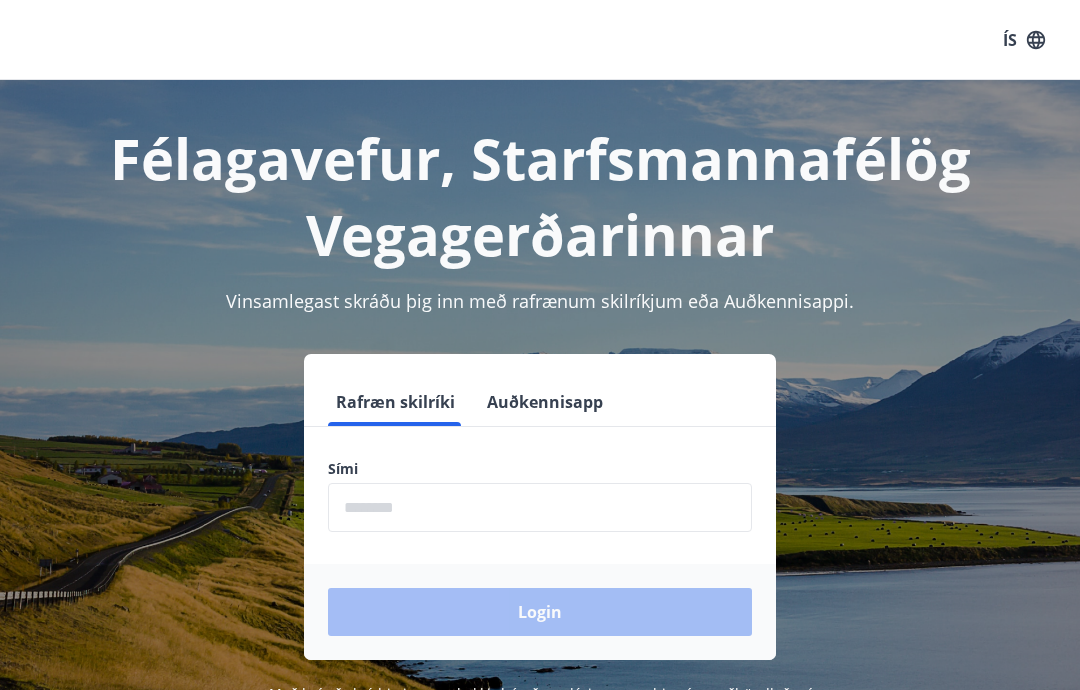 click at bounding box center (540, 507) 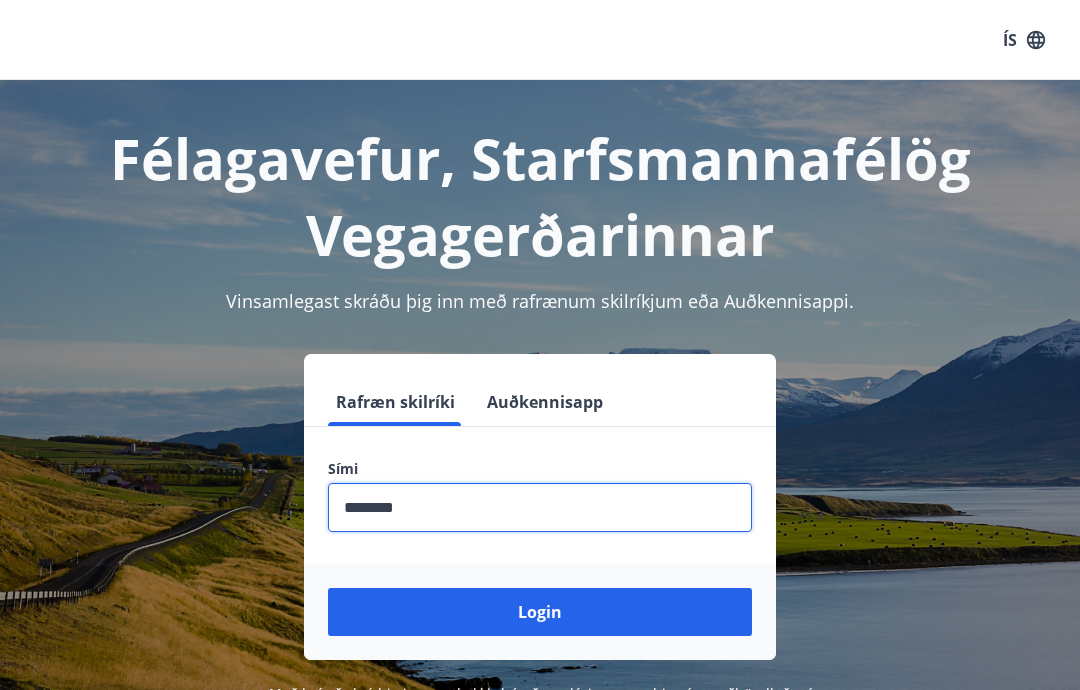 type on "********" 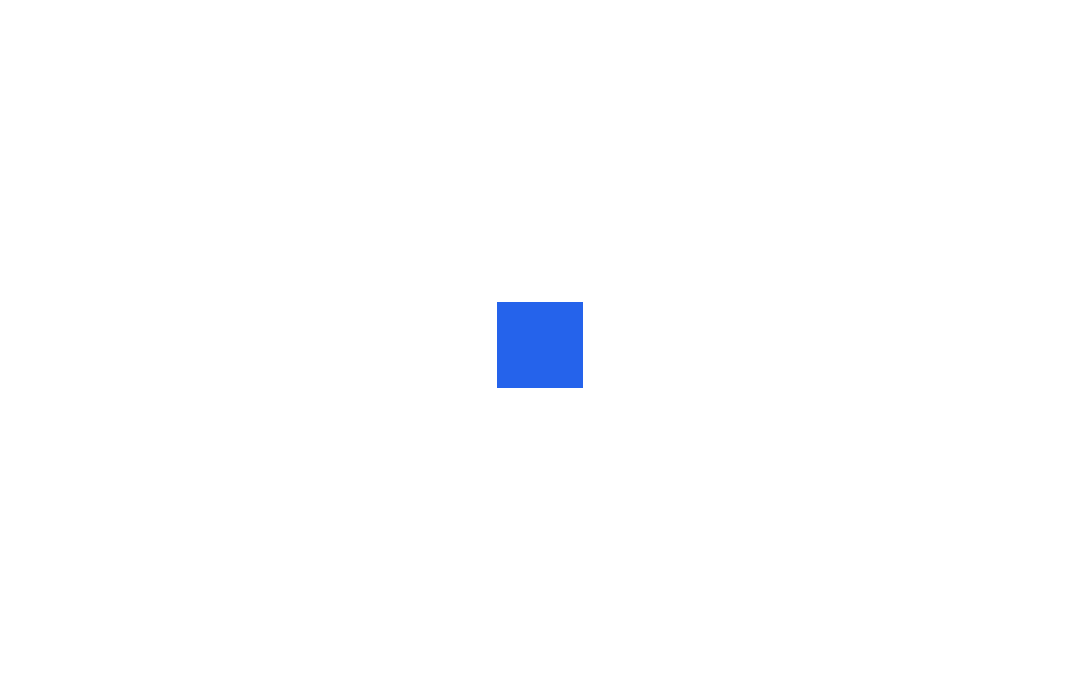 scroll, scrollTop: 0, scrollLeft: 0, axis: both 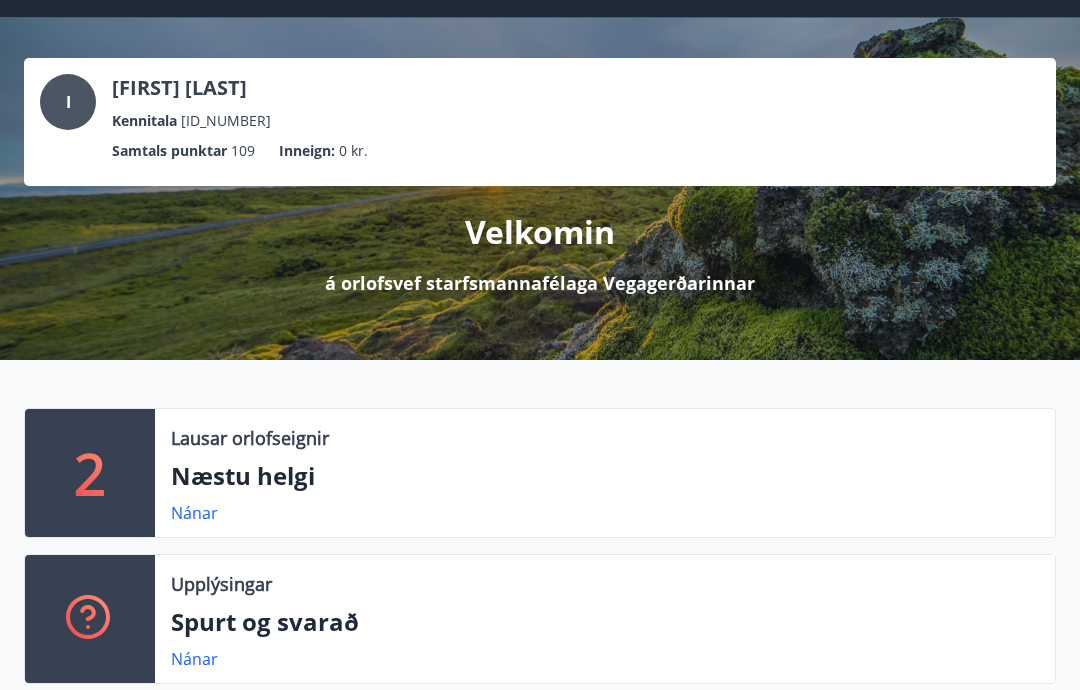 click on "Nánar" at bounding box center (194, 513) 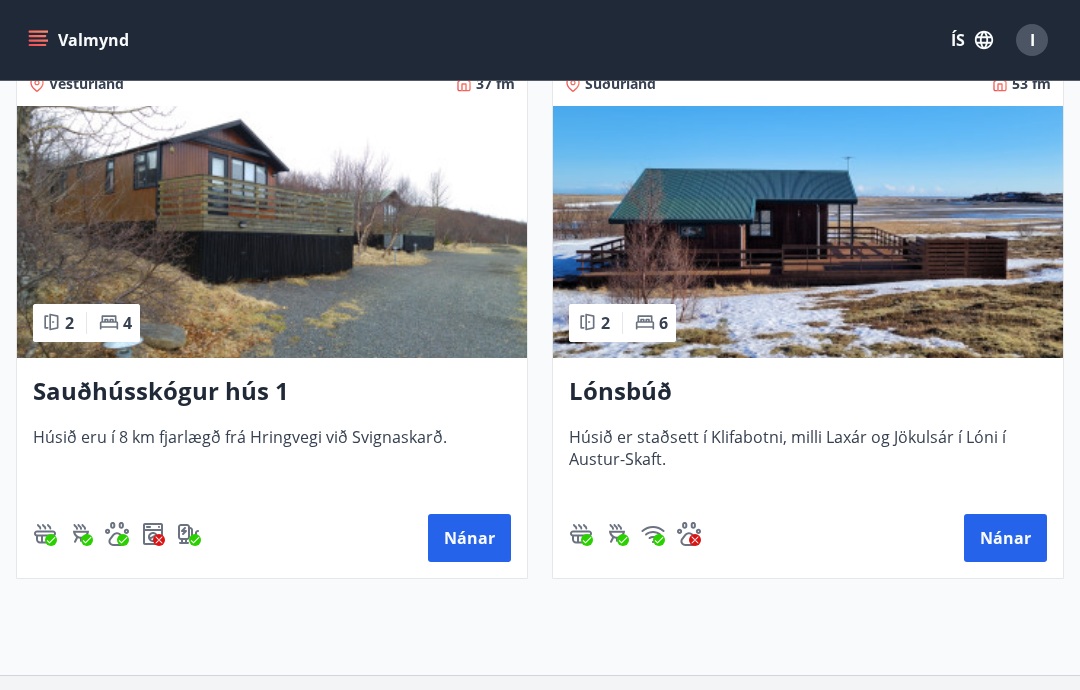 scroll, scrollTop: 394, scrollLeft: 0, axis: vertical 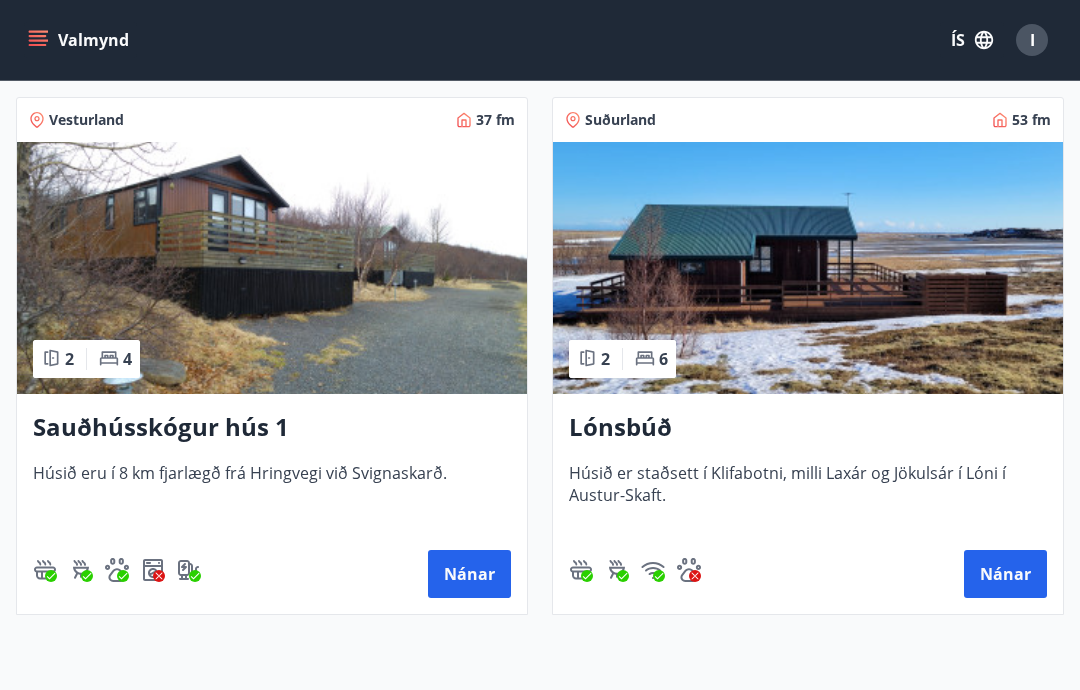 click on "Nánar" at bounding box center (469, 574) 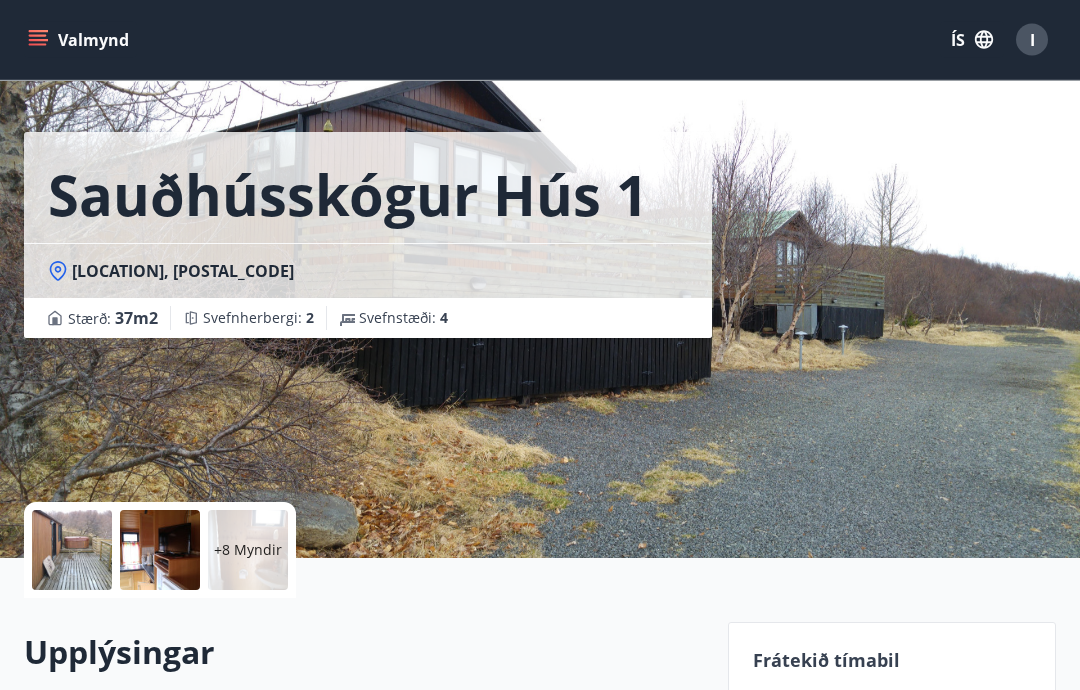 scroll, scrollTop: 0, scrollLeft: 0, axis: both 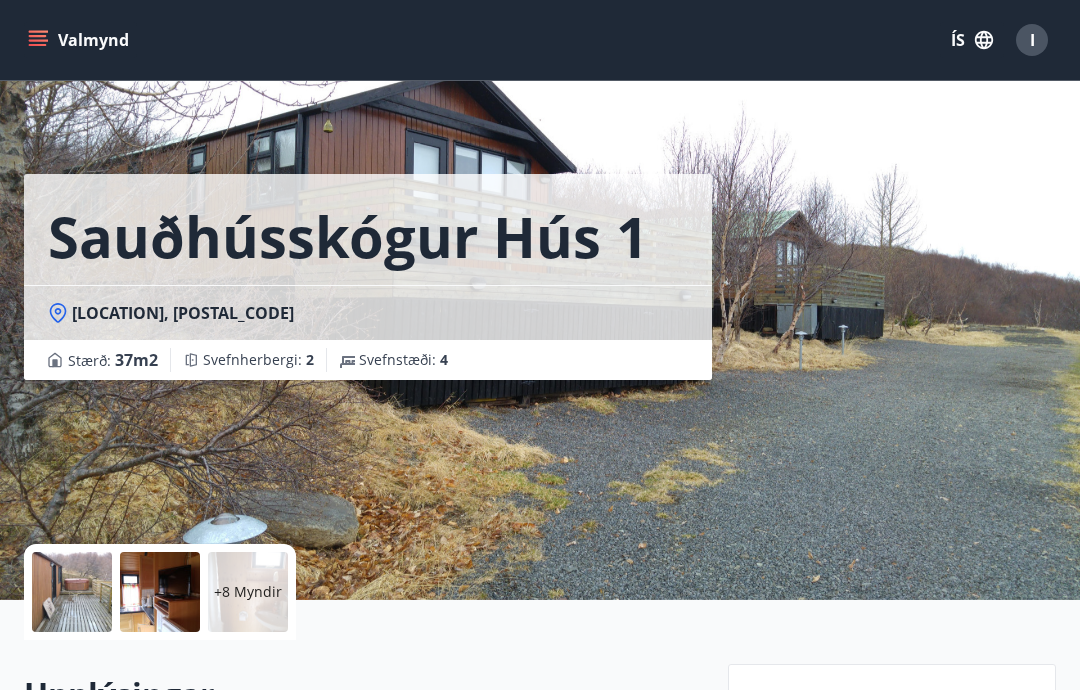 click 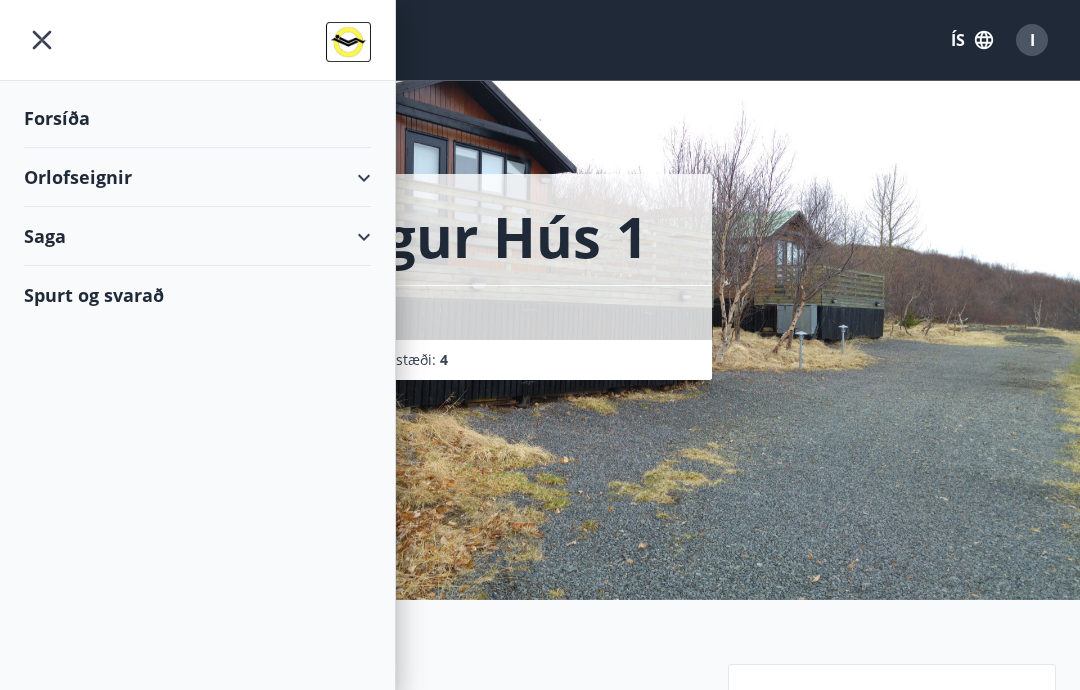 click on "Forsíða" at bounding box center [197, 118] 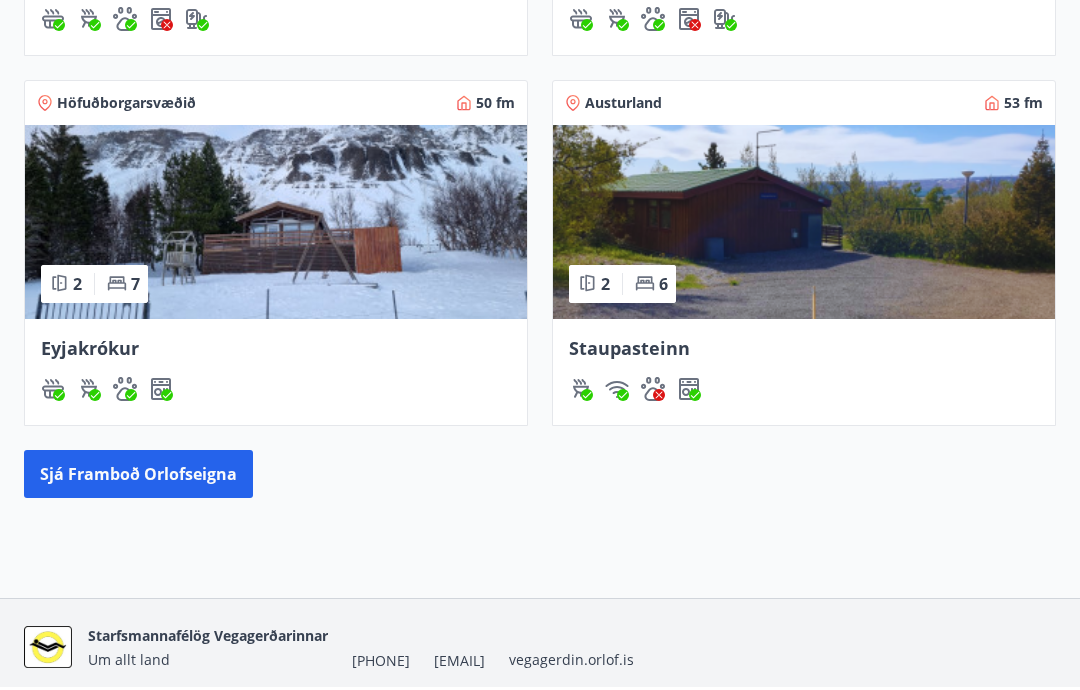 scroll, scrollTop: 1212, scrollLeft: 0, axis: vertical 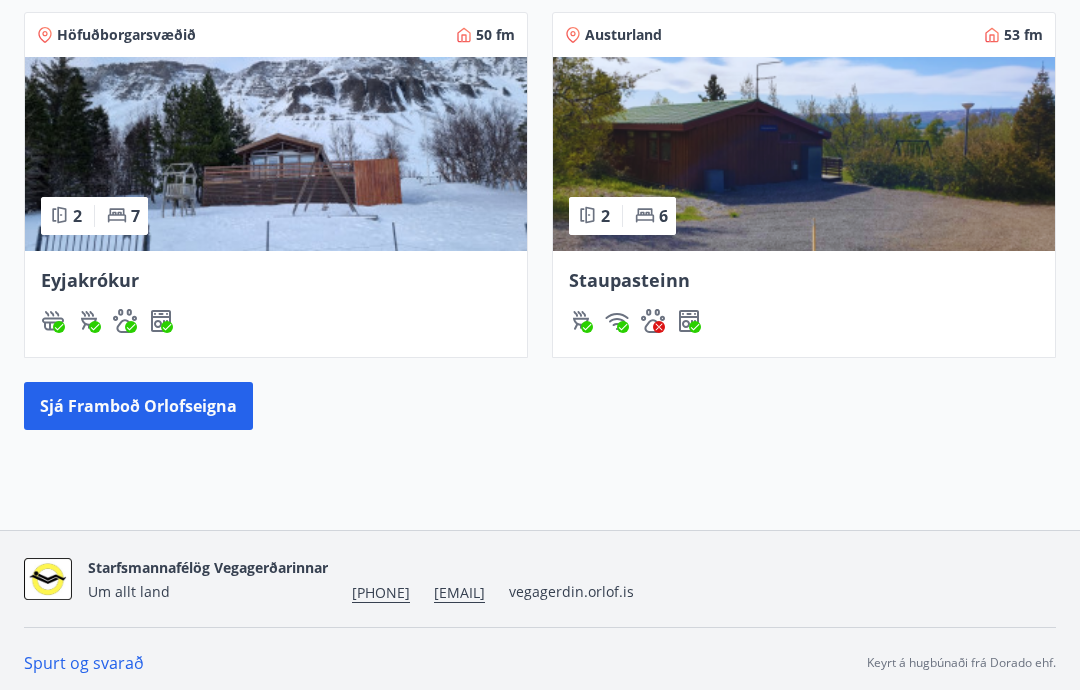 click on "Sjá framboð orlofseigna" at bounding box center (138, 407) 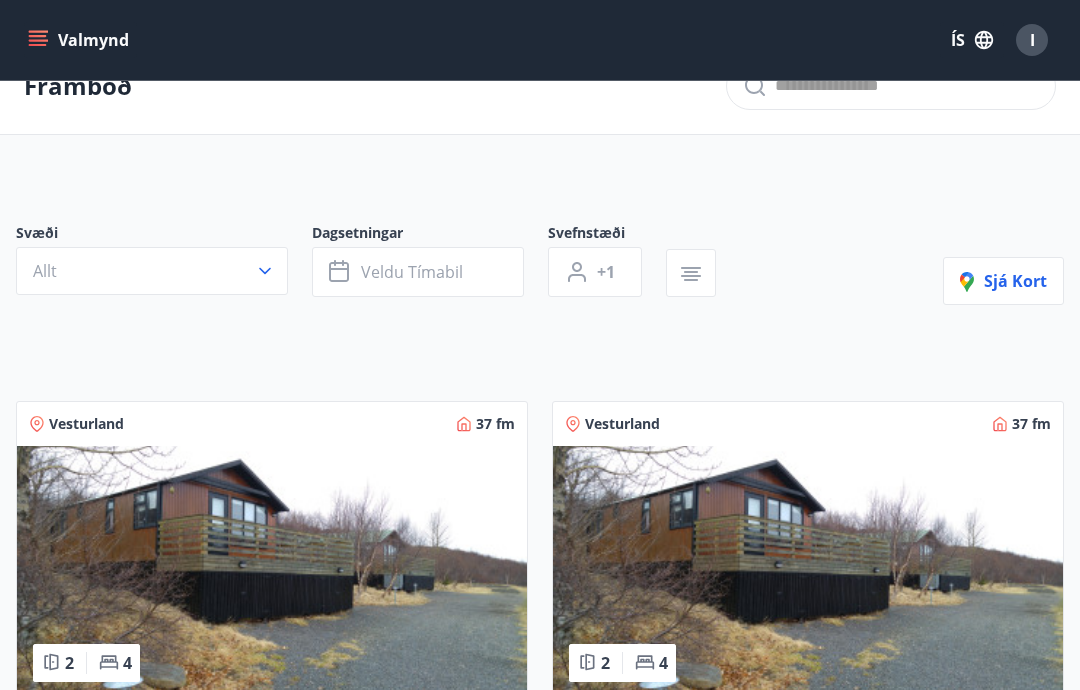scroll, scrollTop: 0, scrollLeft: 0, axis: both 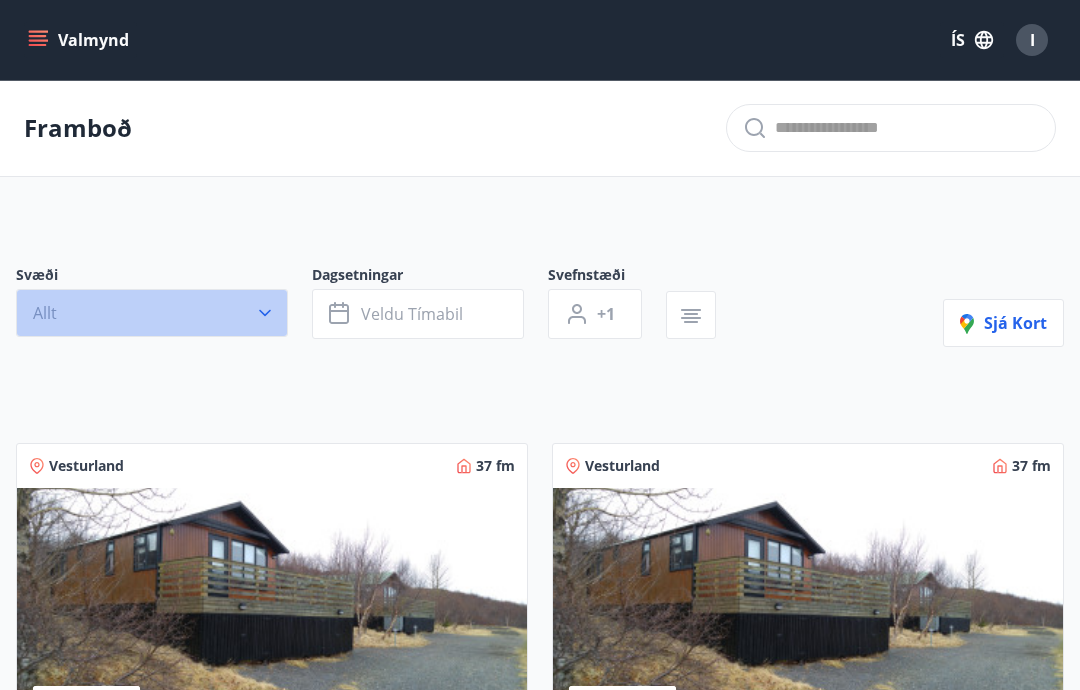 click 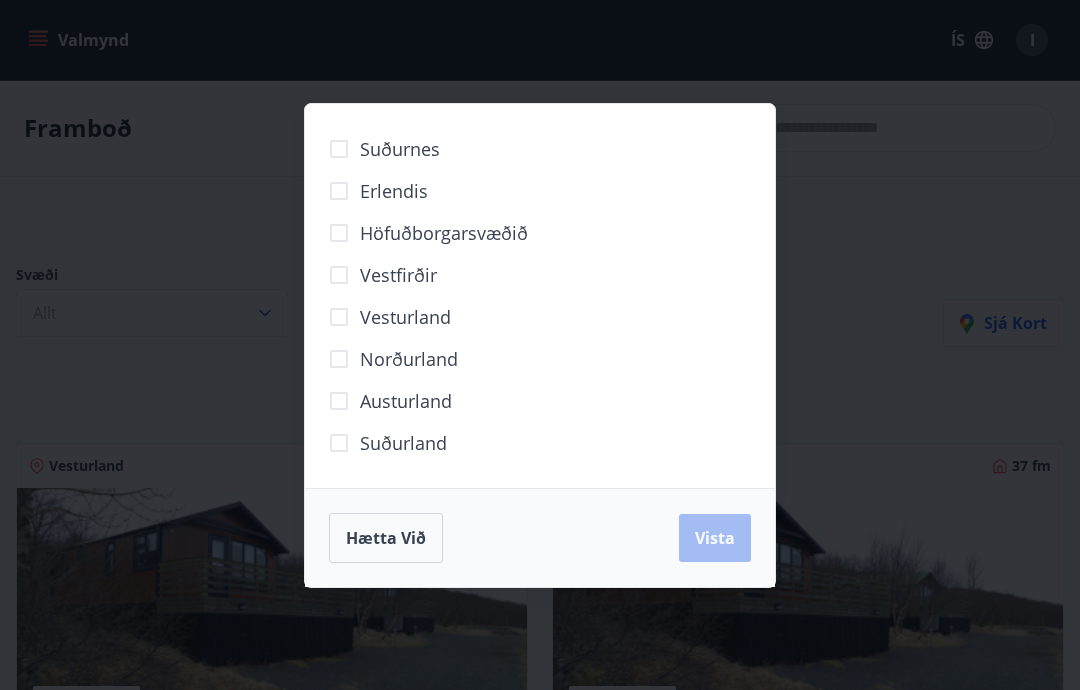 click on "Suðurnes Erlendis Höfuðborgarsvæðið Vestfirðir Vesturland Norðurland Austurland Suðurland Hætta við Vista" at bounding box center [540, 345] 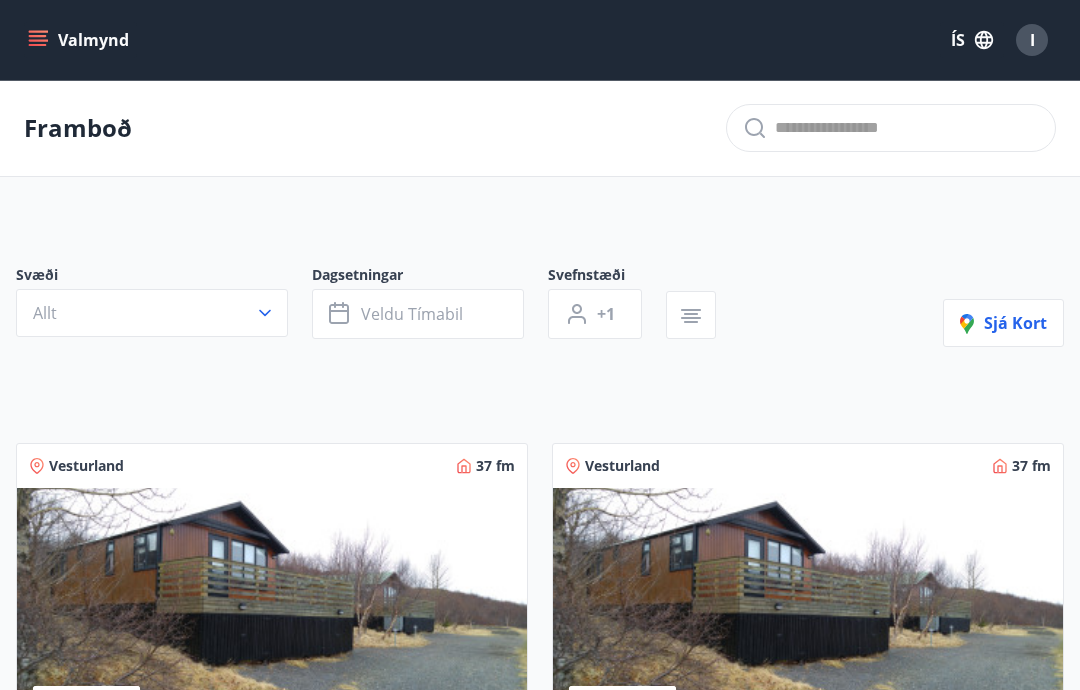 click on "Allt" at bounding box center (152, 313) 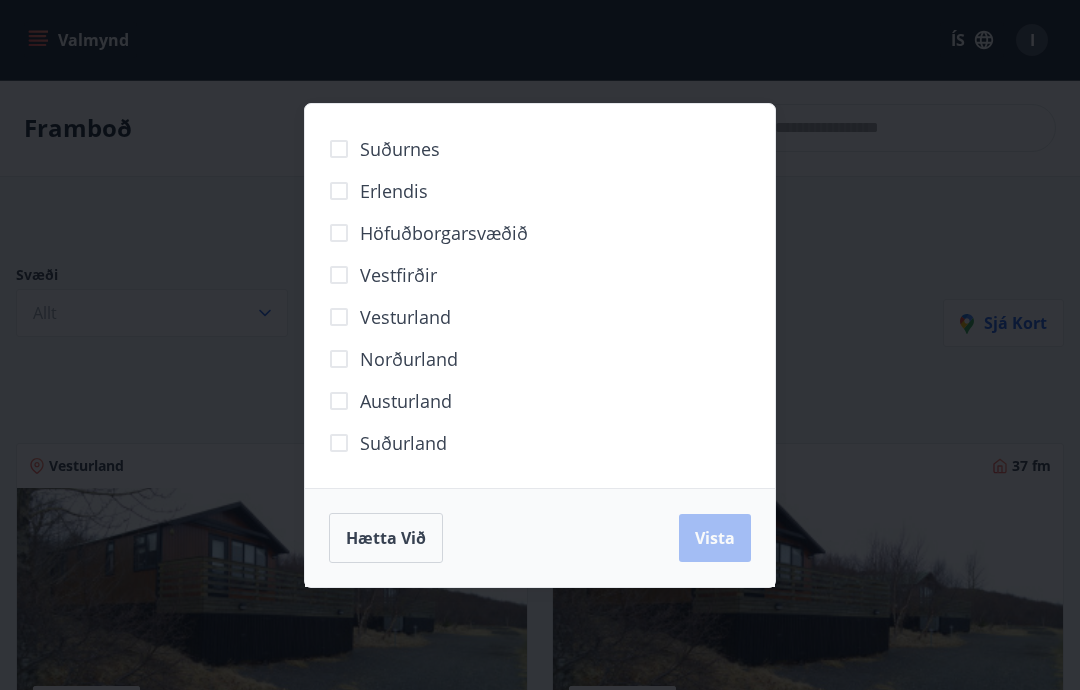 click on "Vesturland" at bounding box center [540, 317] 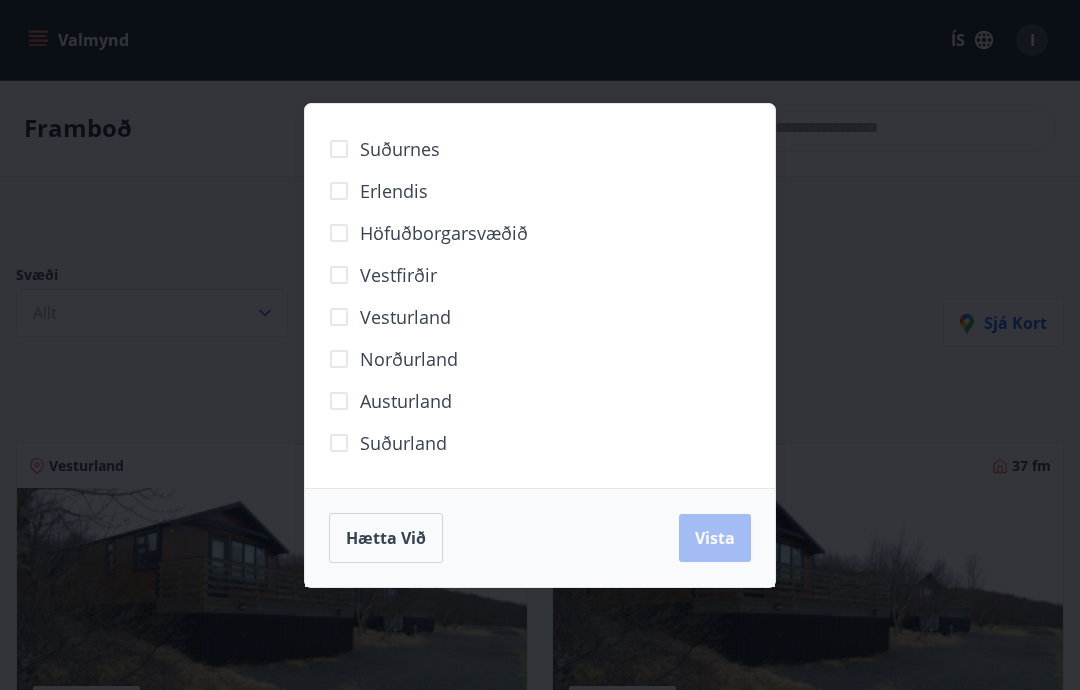 click on "Suðurnes Erlendis Höfuðborgarsvæðið Vestfirðir Vesturland Norðurland Austurland Suðurland Hætta við Vista" at bounding box center [540, 345] 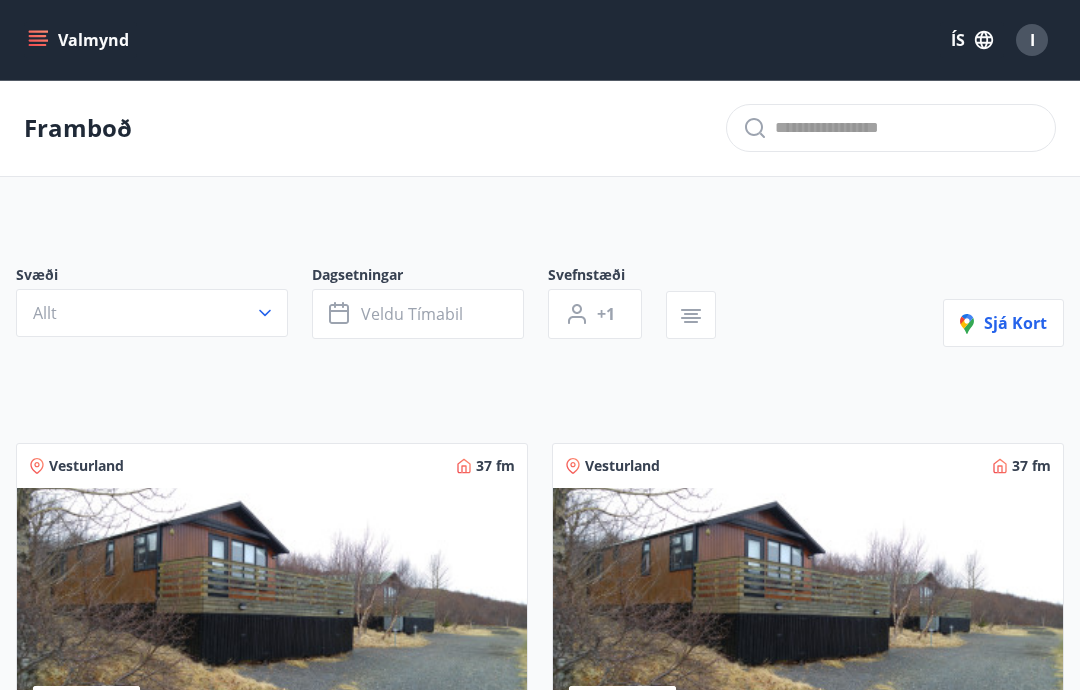 click on "Allt" at bounding box center (152, 313) 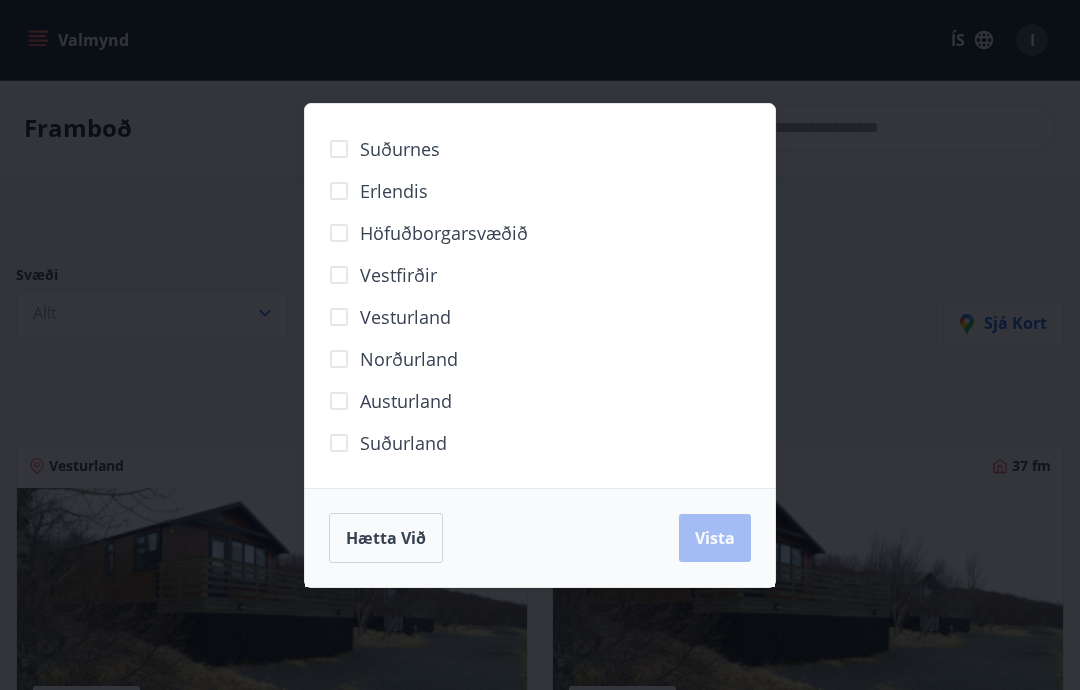 click on "Suðurnes Erlendis Höfuðborgarsvæðið Vestfirðir Vesturland Norðurland Austurland Suðurland Hætta við Vista" at bounding box center [540, 345] 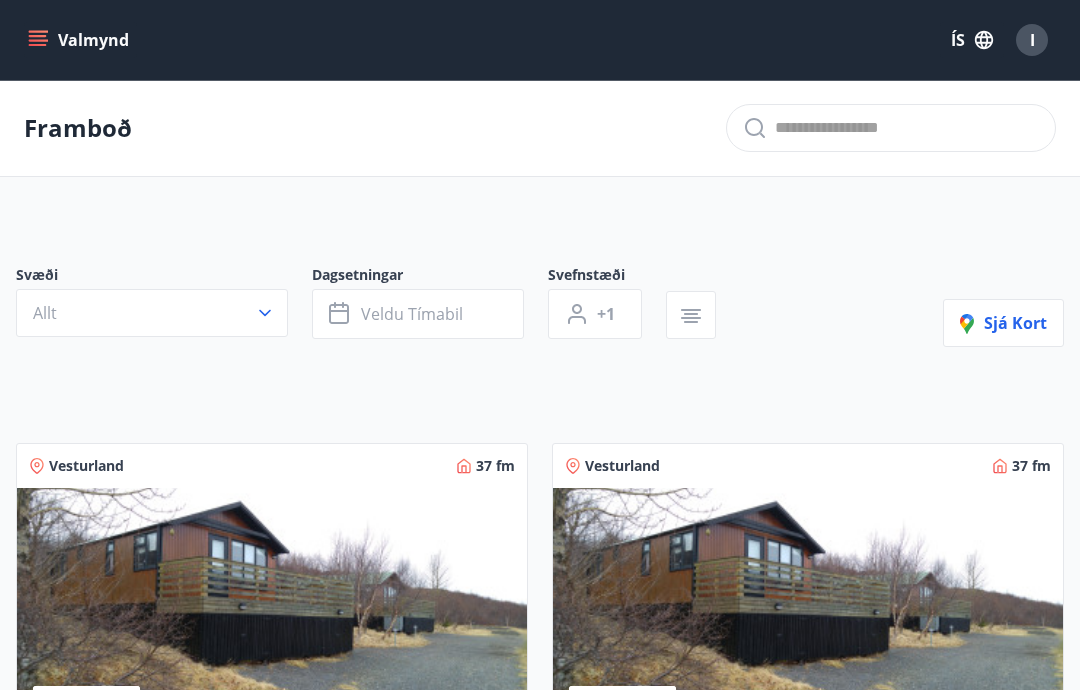 click 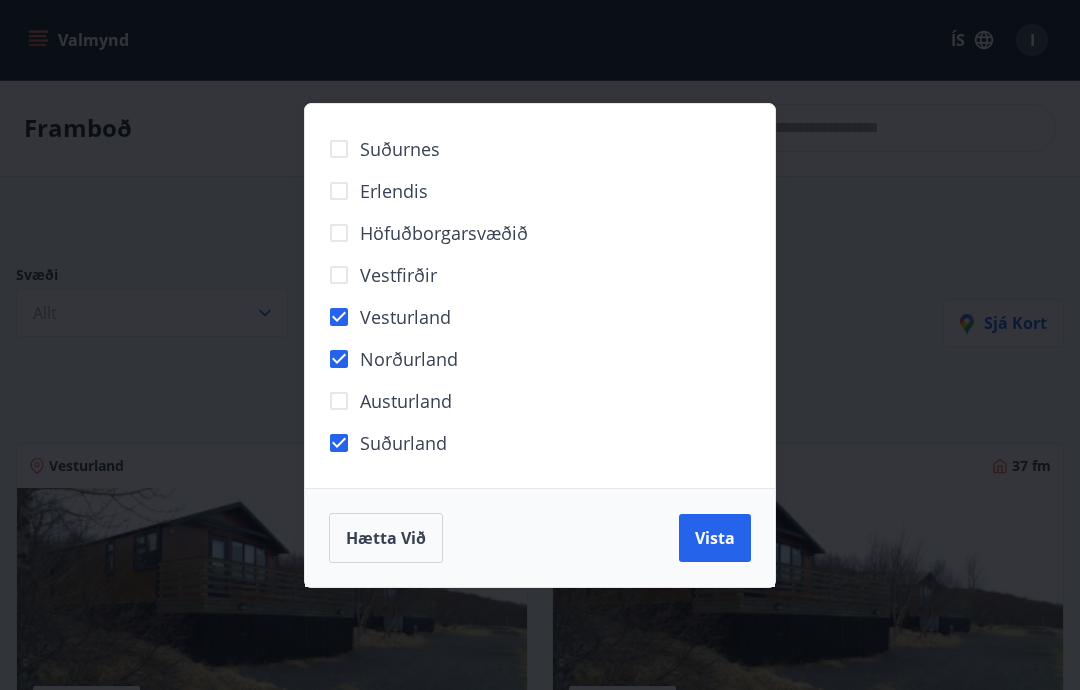 click on "Vista" at bounding box center (715, 538) 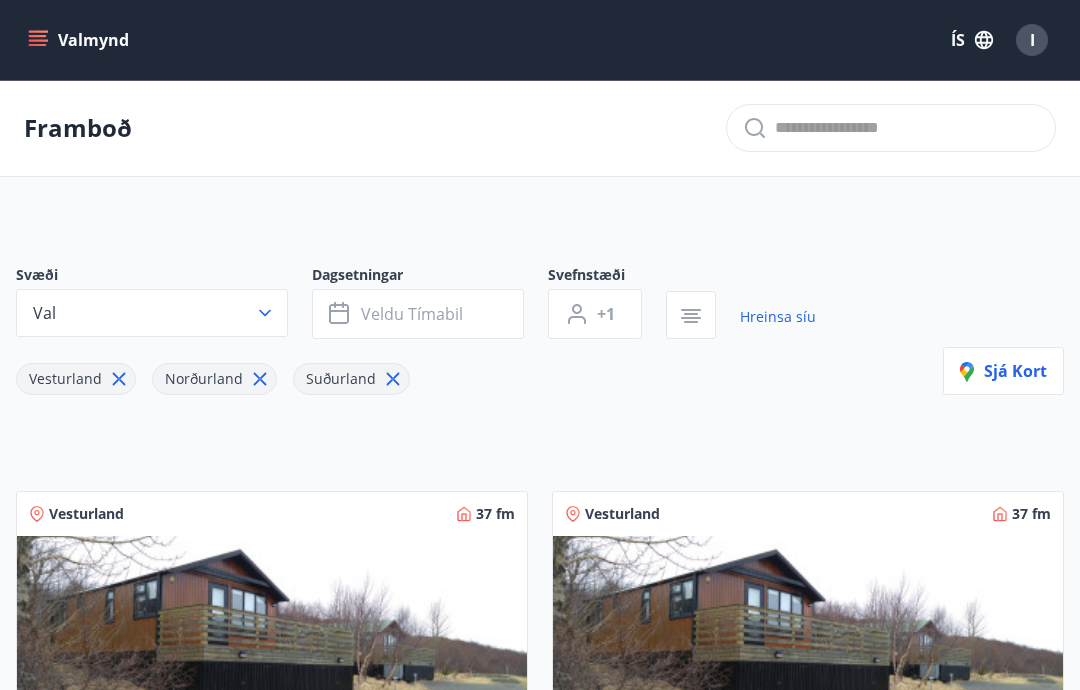 click on "Veldu tímabil" at bounding box center (418, 314) 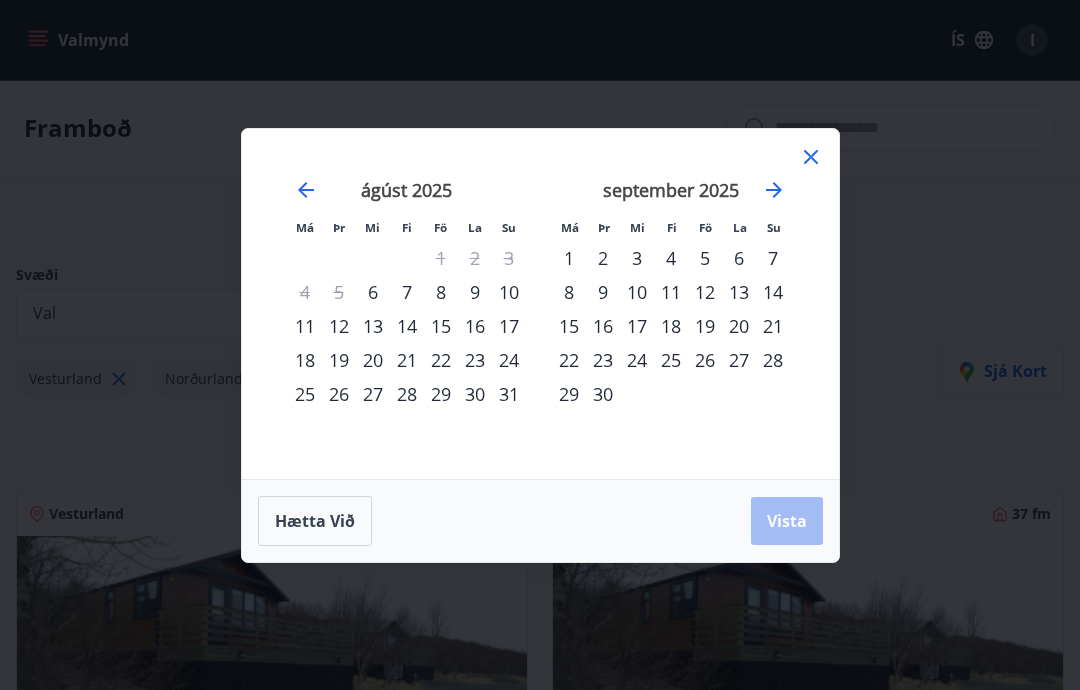 click on "Má Þr Mi Fi Fö La Su Má Þr Mi Fi Fö La Su júlí 2025 1 2 3 4 5 6 7 8 9 10 11 12 13 14 15 16 17 18 19 20 21 22 23 24 25 26 27 28 29 30 31 ágúst 2025 1 2 3 4 5 6 7 8 9 10 11 12 13 14 15 16 17 18 19 20 21 22 23 24 25 26 27 28 29 30 31 september 2025 1 2 3 4 5 6 7 8 9 10 11 12 13 14 15 16 17 18 19 20 21 22 23 24 25 26 27 28 29 30 október 2025 1 2 3 4 5 6 7 8 9 10 11 12 13 14 15 16 17 18 19 20 21 22 23 24 25 26 27 28 29 30 31" at bounding box center [540, 304] 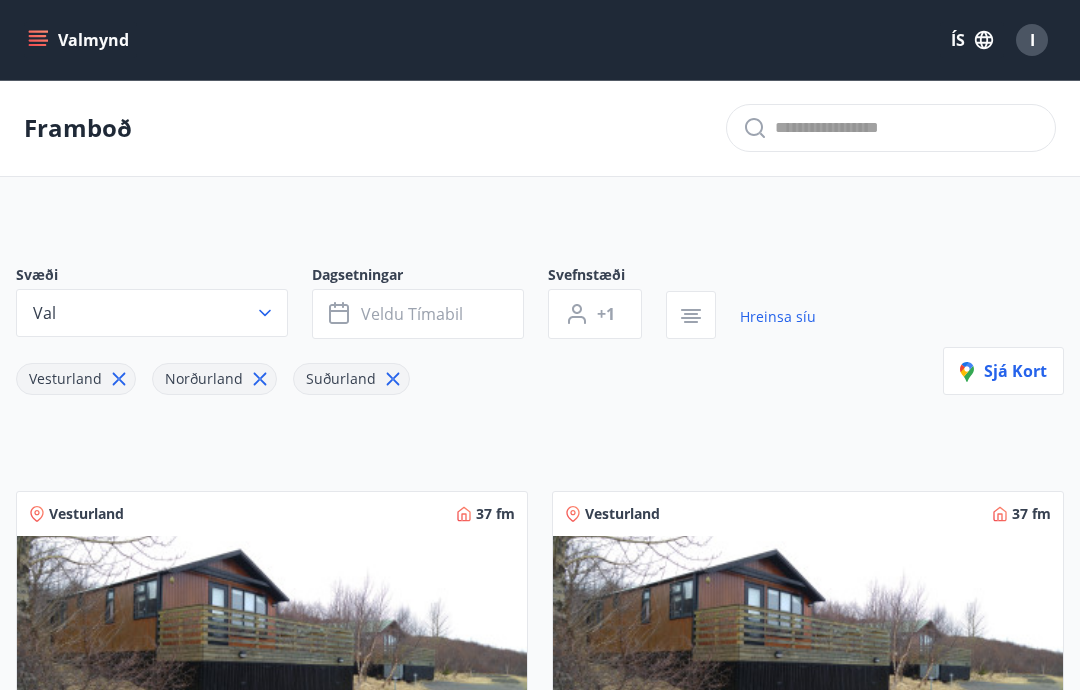 click on "Framboð Svæði Val Dagsetningar Veldu tímabil Svefnstæði +1 Hreinsa síu [REGION] [REGION] [REGION] Sjá kort [REGION] 37   fm 2 4 [LOCATION] hús 1 Húsið eru í 8 km fjarlægð frá Hringvegi við Svignaskarð. Nánar [REGION] 37   fm 2 4 [LOCATION] hús 2 Húsið eru í 8 km fjarlægð frá Hringvegi við Svignaskarð. Nánar [REGION] 50   fm 2 5 [LOCATION] Orlofshús í Þórðarstaðaskógi í Fnjóskadal, Suður-Þingeyjarsýslu Nánar [REGION] 50   fm 2 7 [LOCATION], [STREET] Húsið er í fögru umhverfi, um það bil miðja vegu milli Laugarvatns og Geysis. Nánar [REGION] 53   fm 2 6 [LOCATION] Húsið er staðsett í Klifabotni, milli Laxár og Jökulsár í Lóni í Austur-Skaft. Nánar [REGION] 60   fm 3 8 [LOCATION], [STREET] Orlofshús í landi Hæðargarðs, við Kirkjubæjarklaustur Nánar [REGION] 50   fm 2 7 Nánar" at bounding box center (540, 1365) 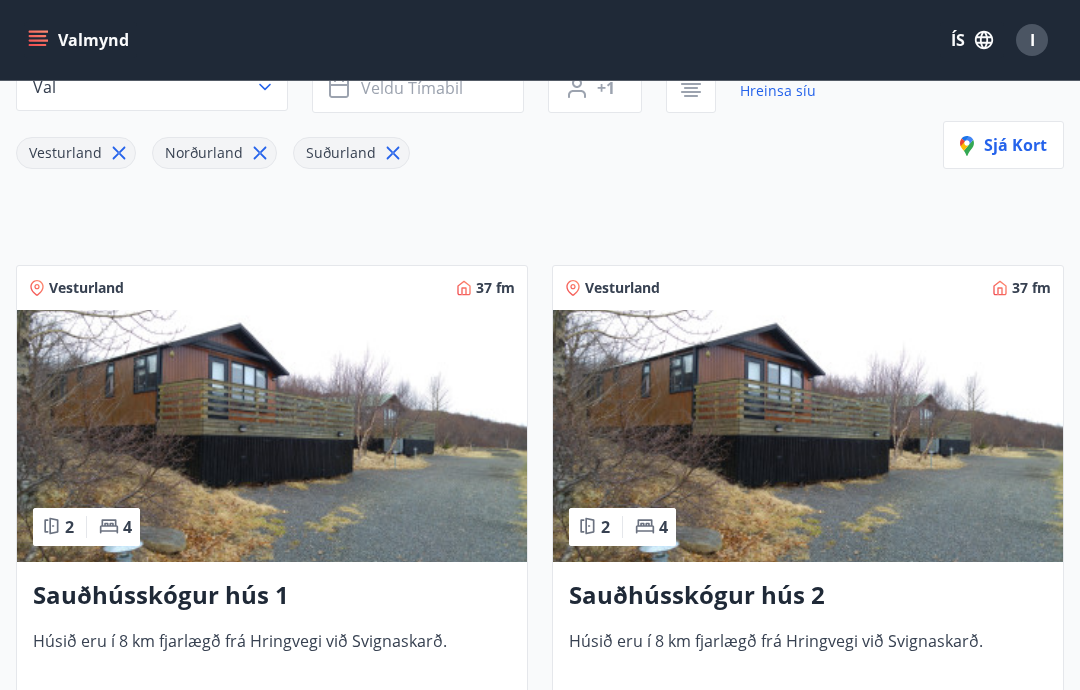 scroll, scrollTop: 0, scrollLeft: 0, axis: both 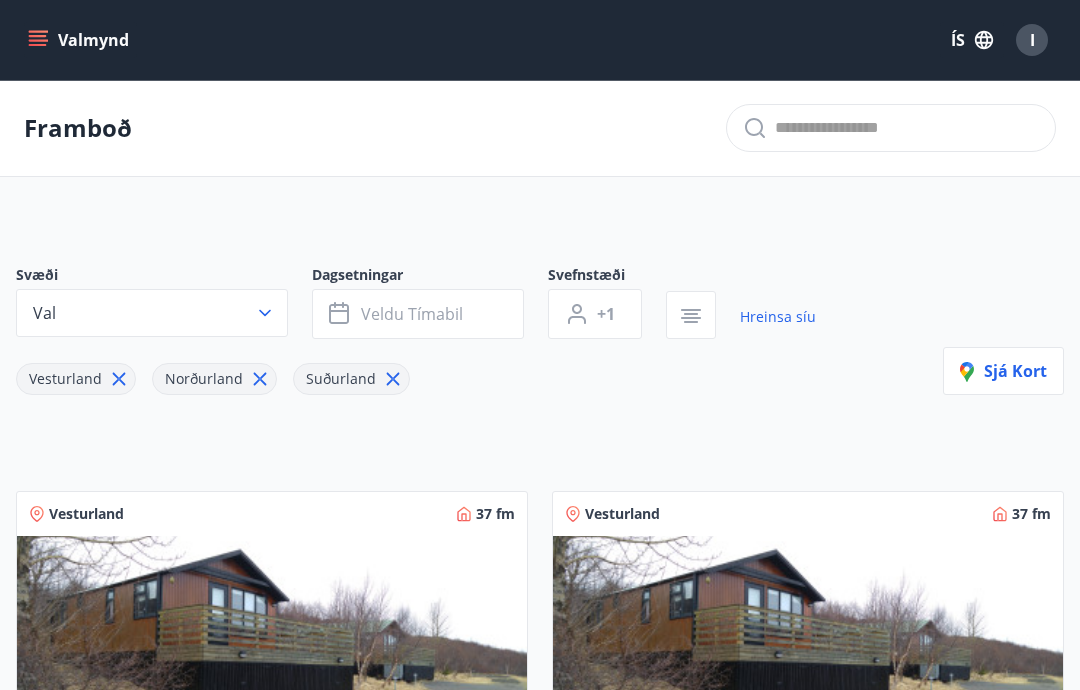 click 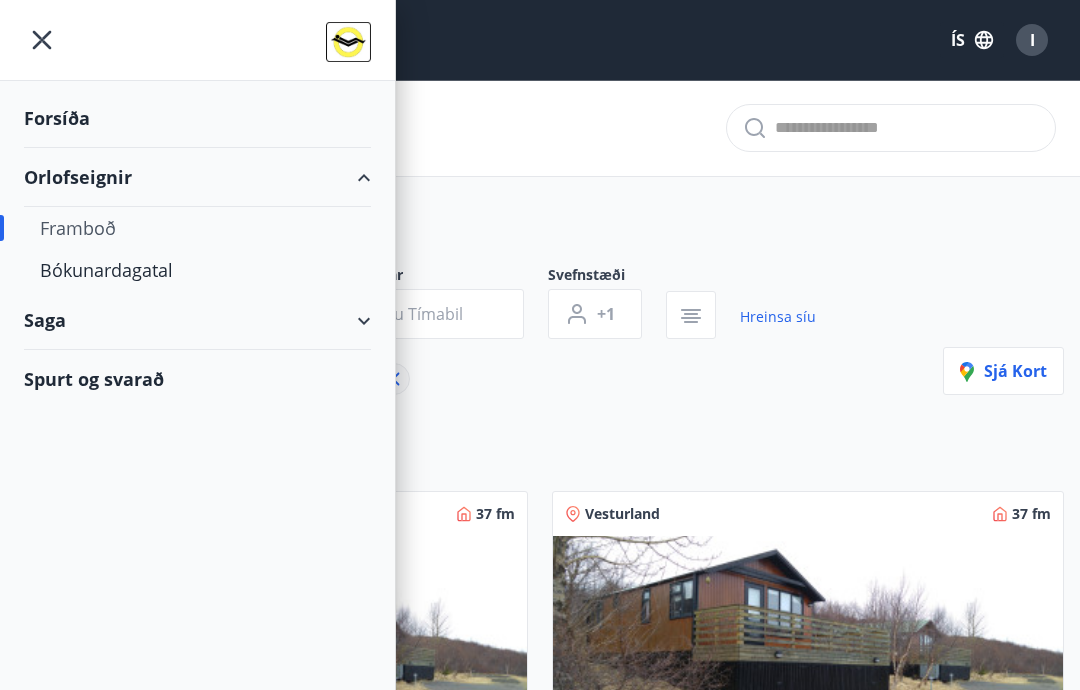 click on "Bókunardagatal" at bounding box center (197, 270) 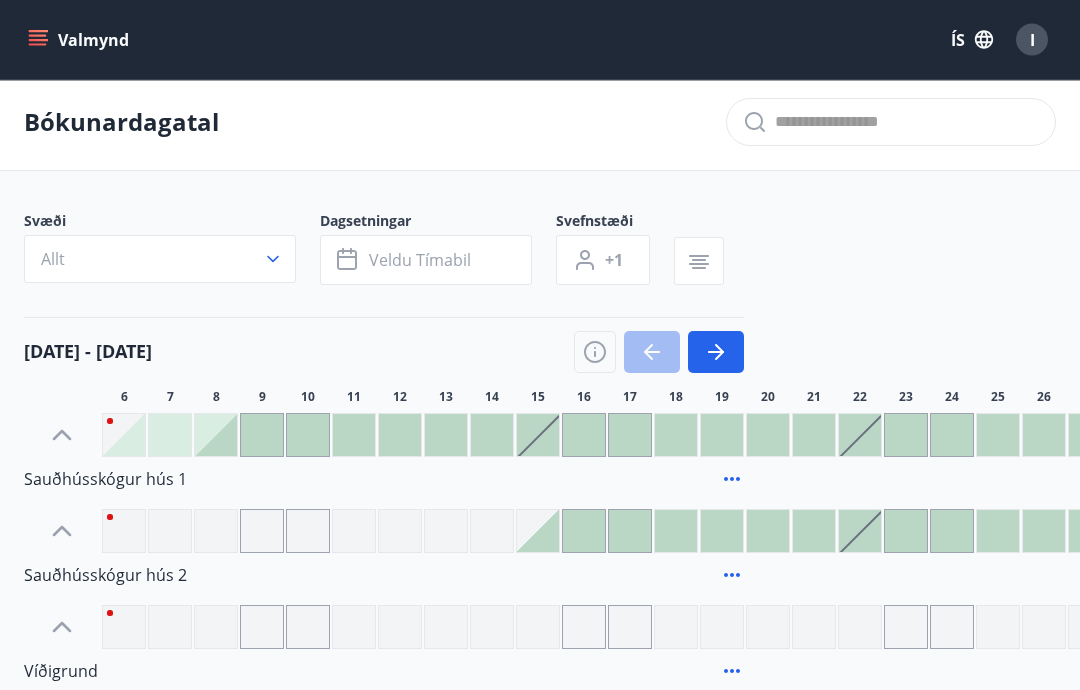 scroll, scrollTop: 0, scrollLeft: 0, axis: both 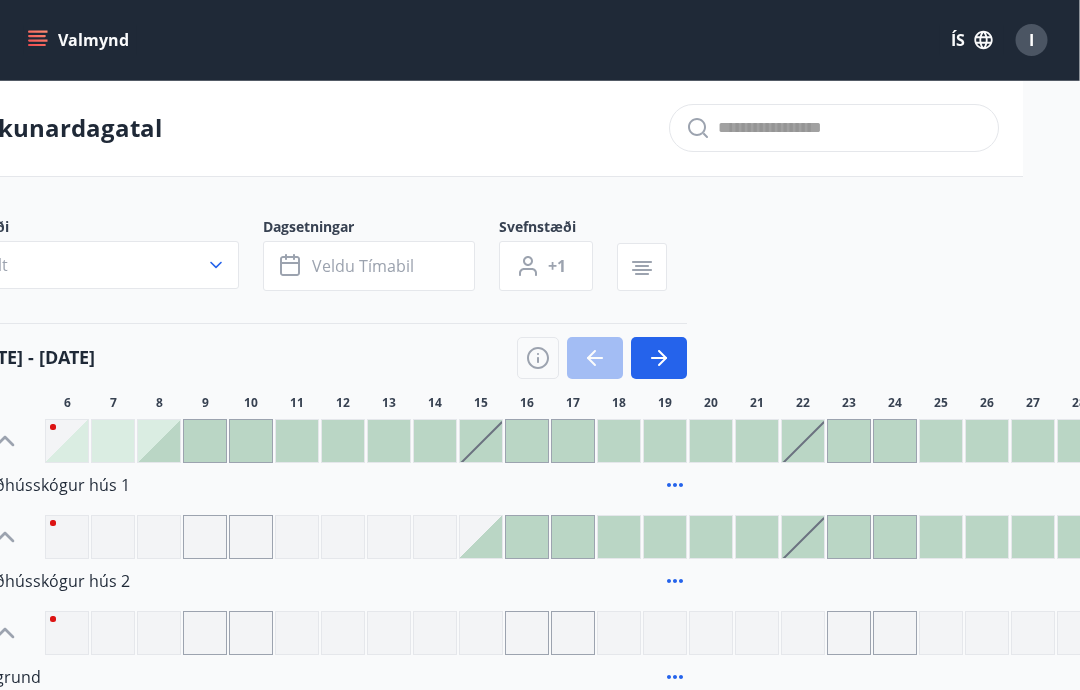 click 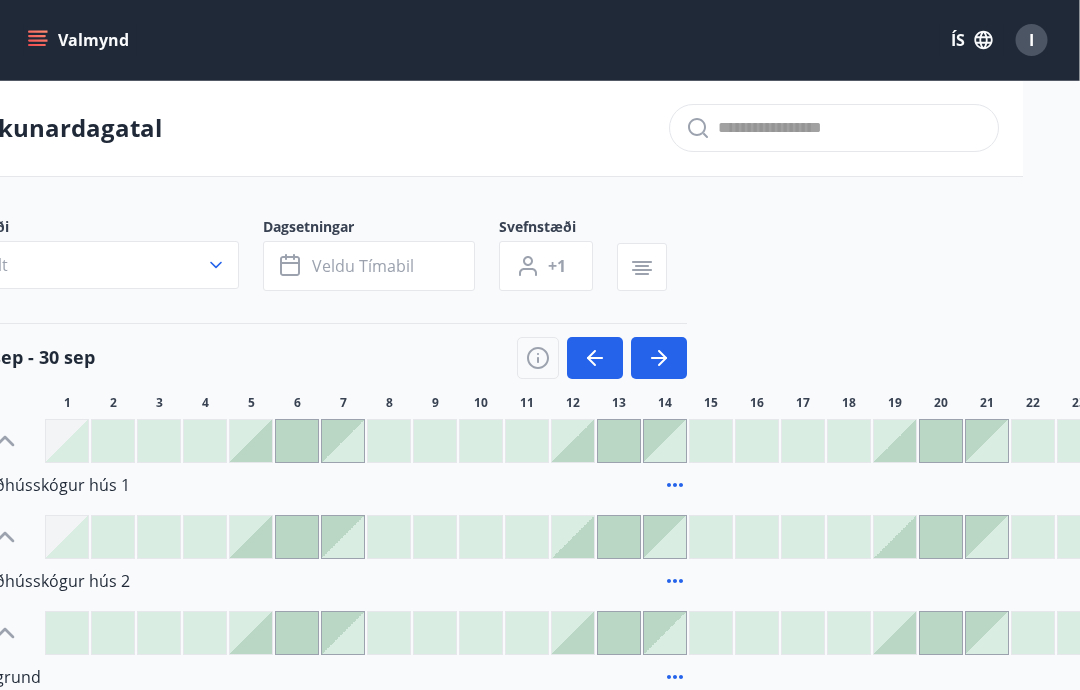 scroll, scrollTop: 0, scrollLeft: 57, axis: horizontal 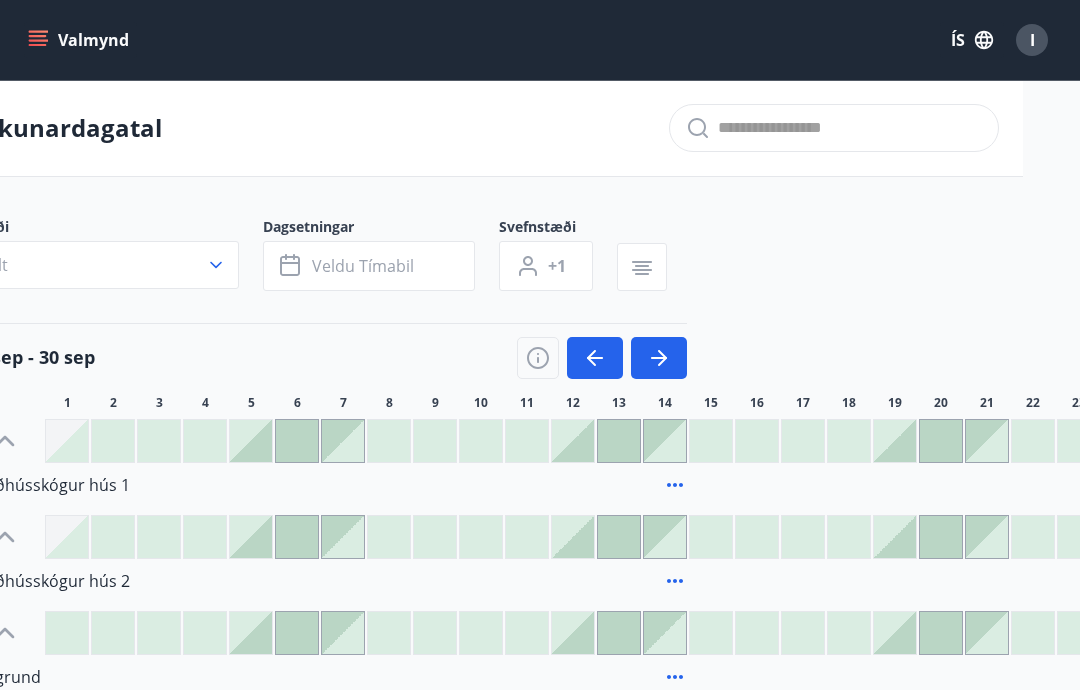 click 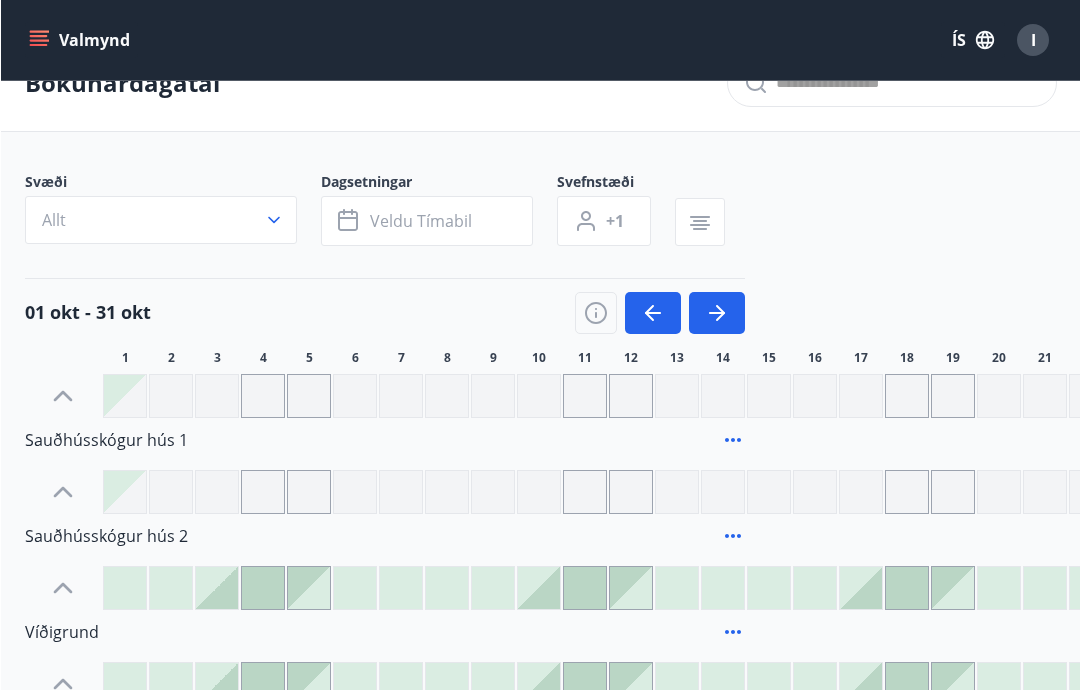 scroll, scrollTop: 0, scrollLeft: 0, axis: both 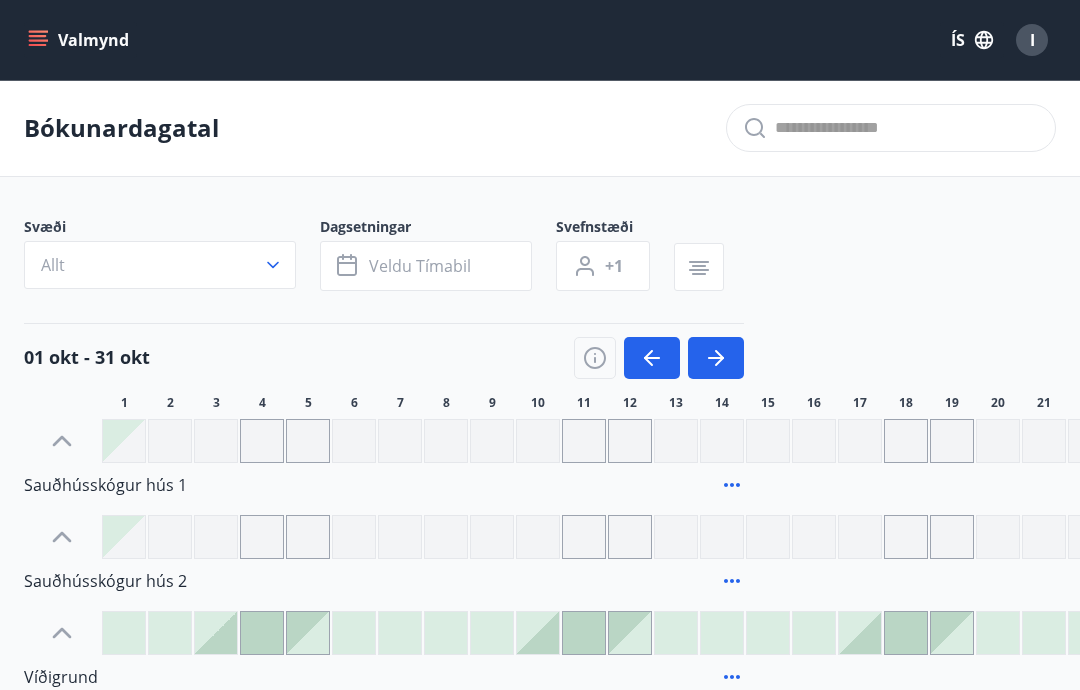 click 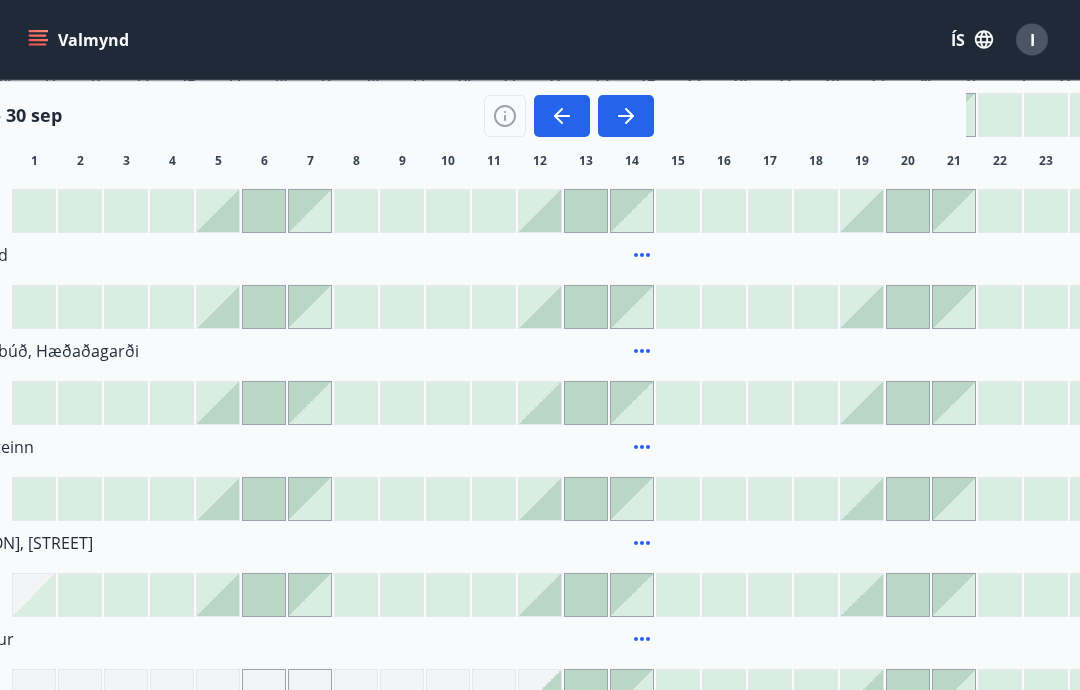 scroll, scrollTop: 421, scrollLeft: 0, axis: vertical 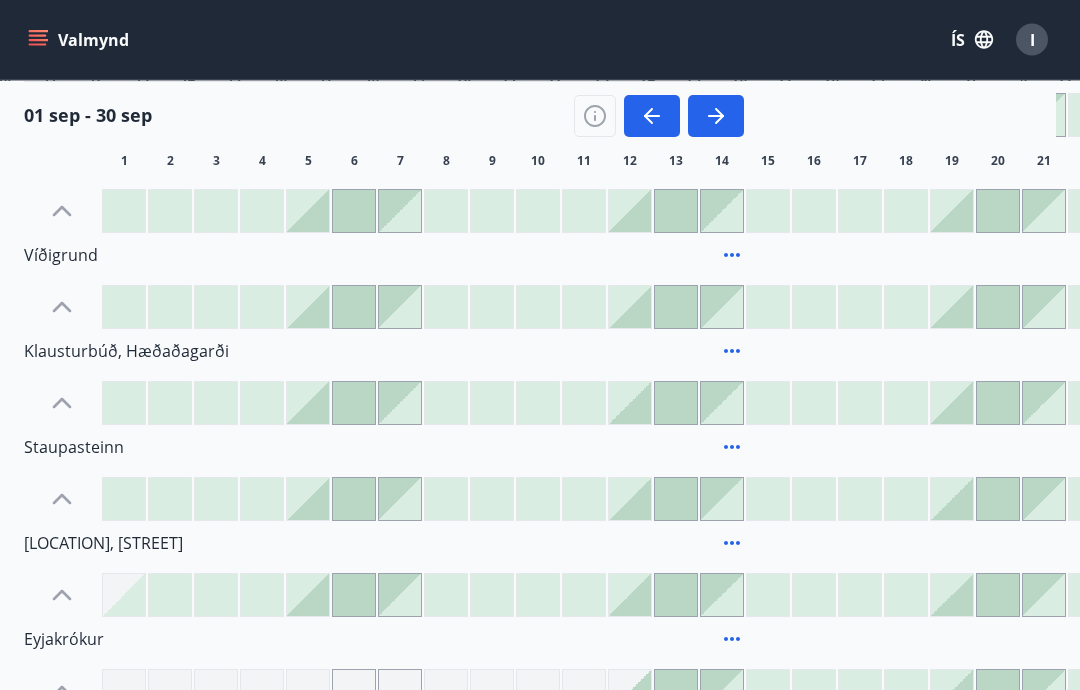 click at bounding box center [652, 116] 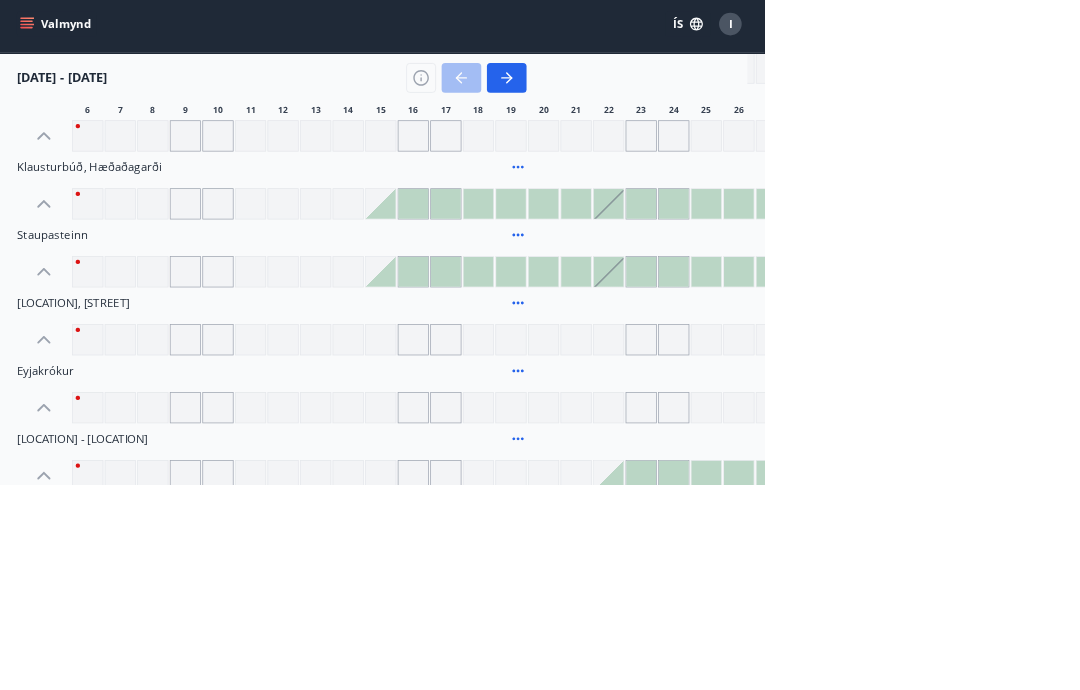 scroll, scrollTop: 531, scrollLeft: 0, axis: vertical 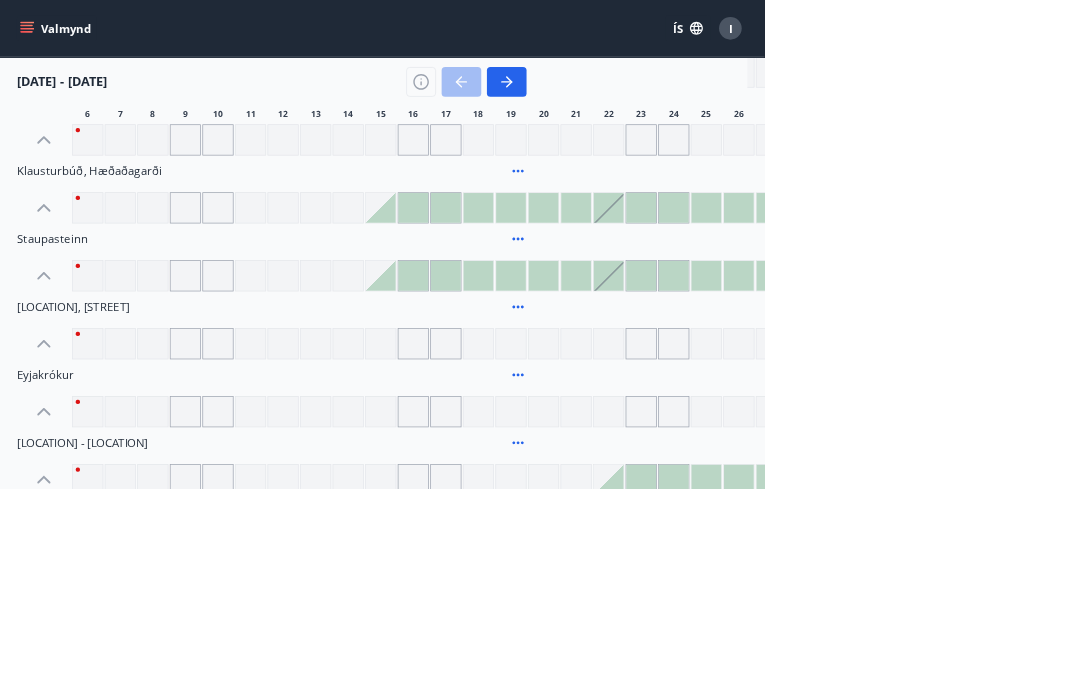 click 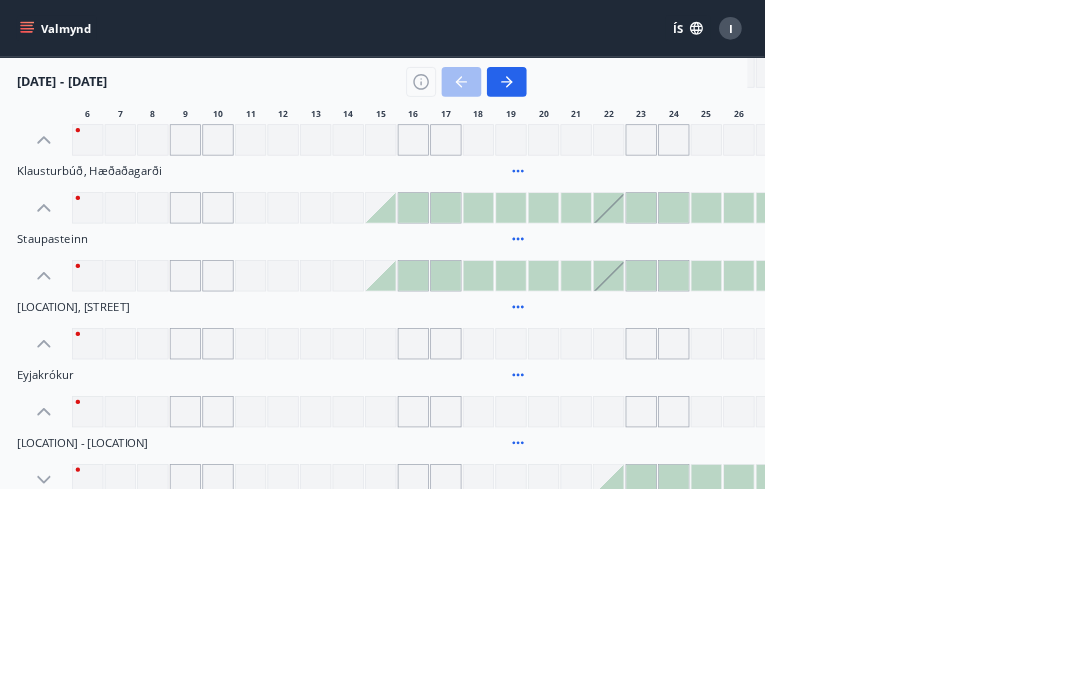 scroll, scrollTop: 487, scrollLeft: 0, axis: vertical 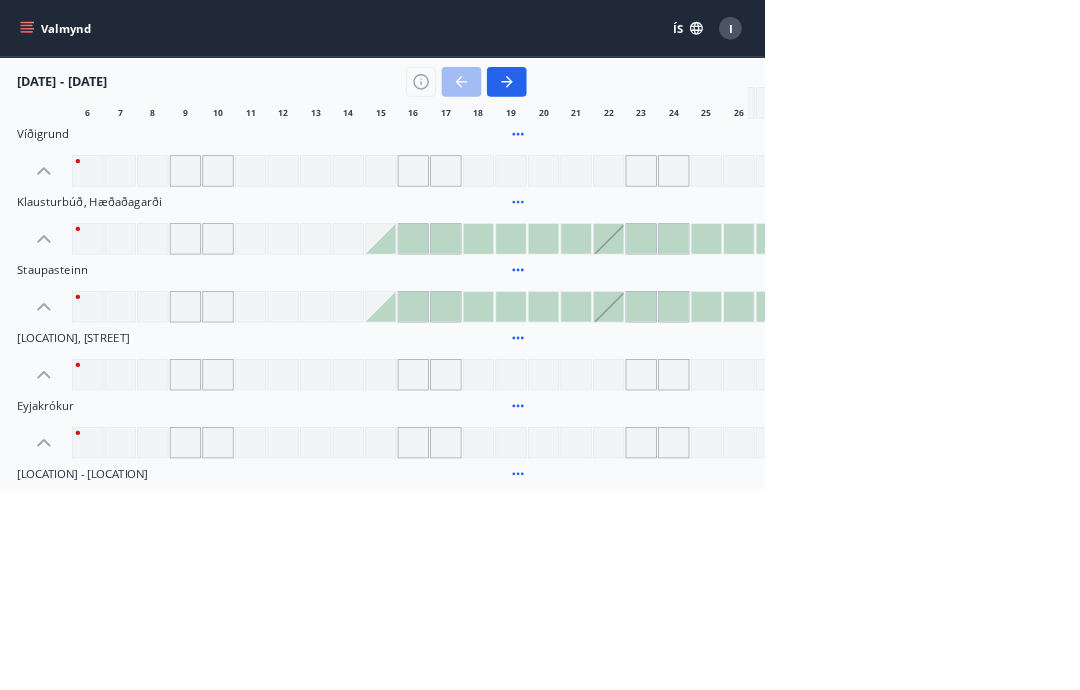 click 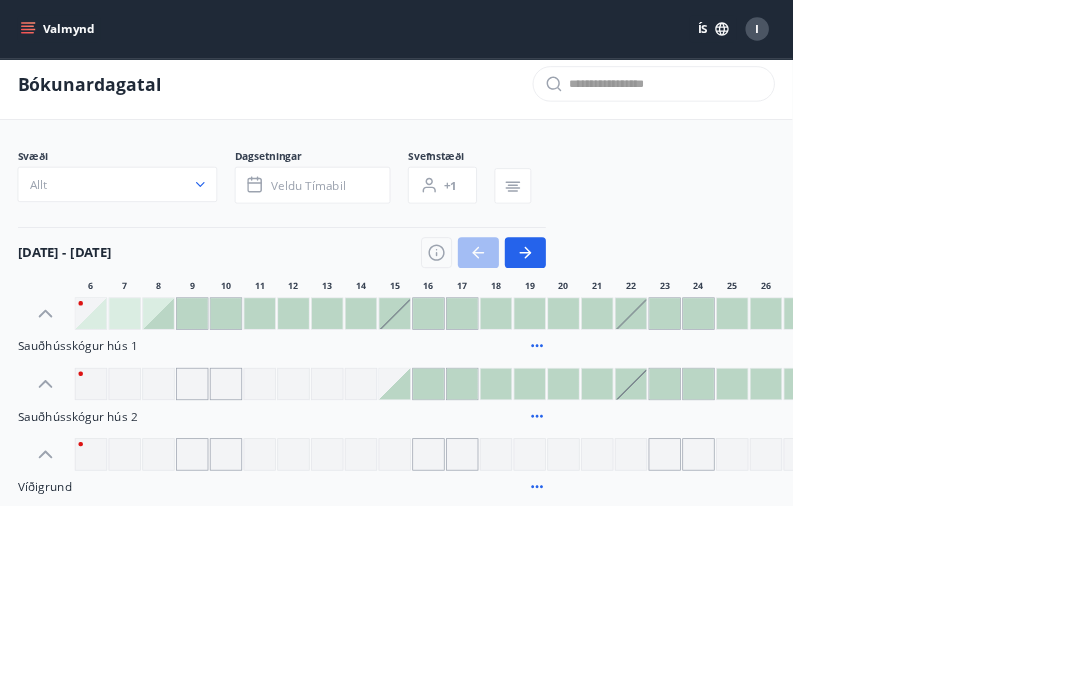 scroll, scrollTop: 14, scrollLeft: 0, axis: vertical 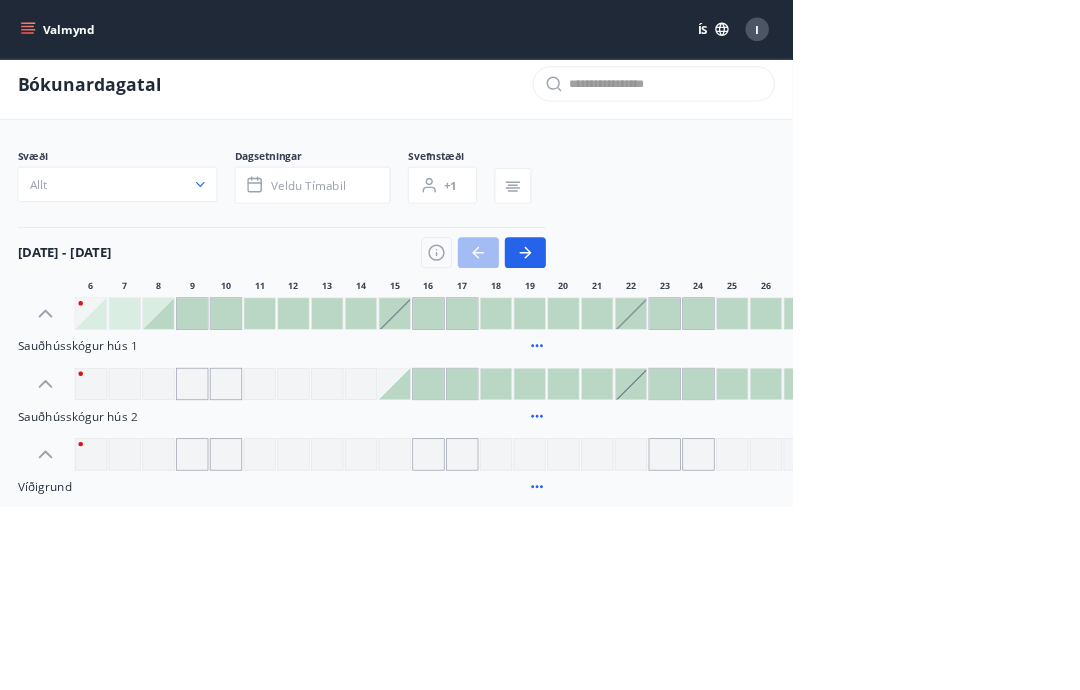 click on "Veldu tímabil" at bounding box center [420, 252] 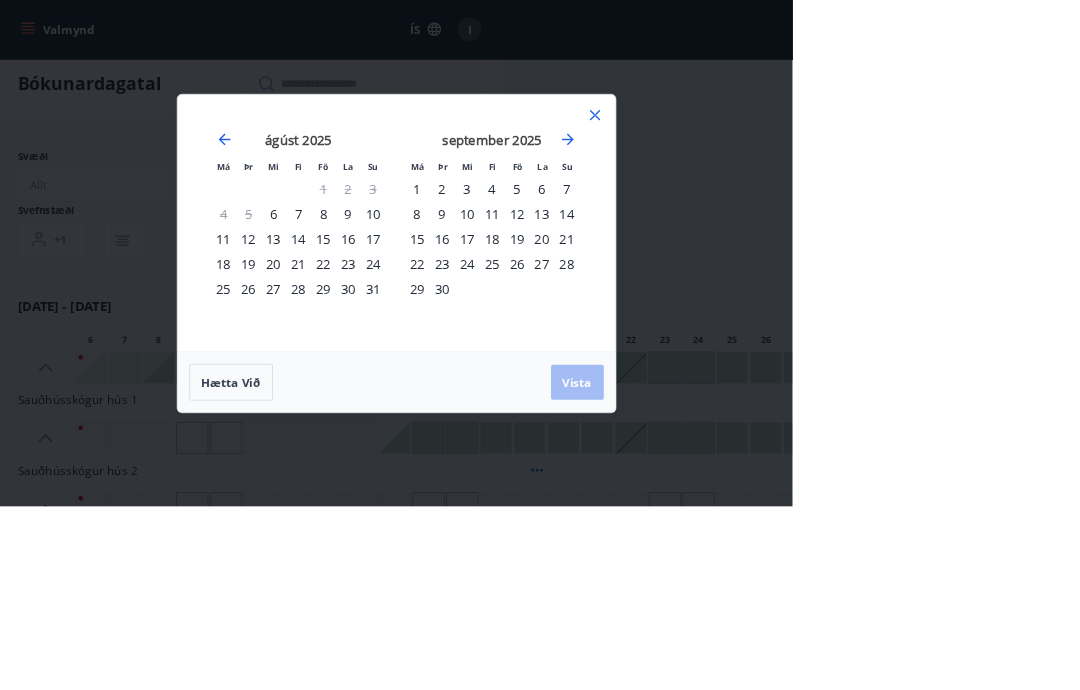 click 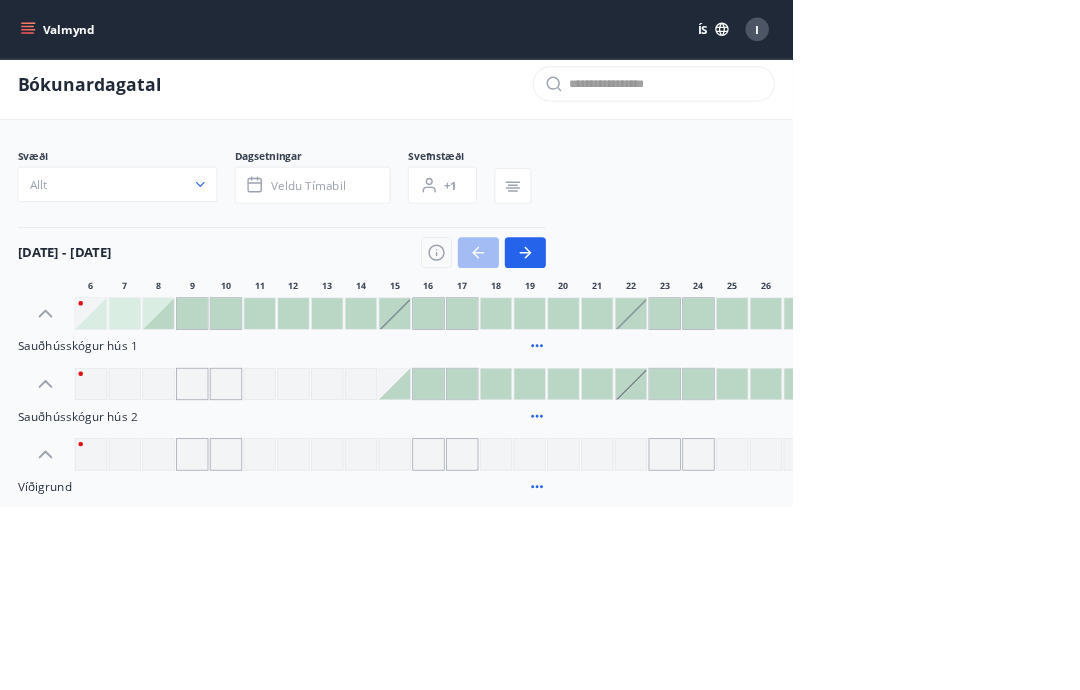 click on "Veldu tímabil" at bounding box center (426, 252) 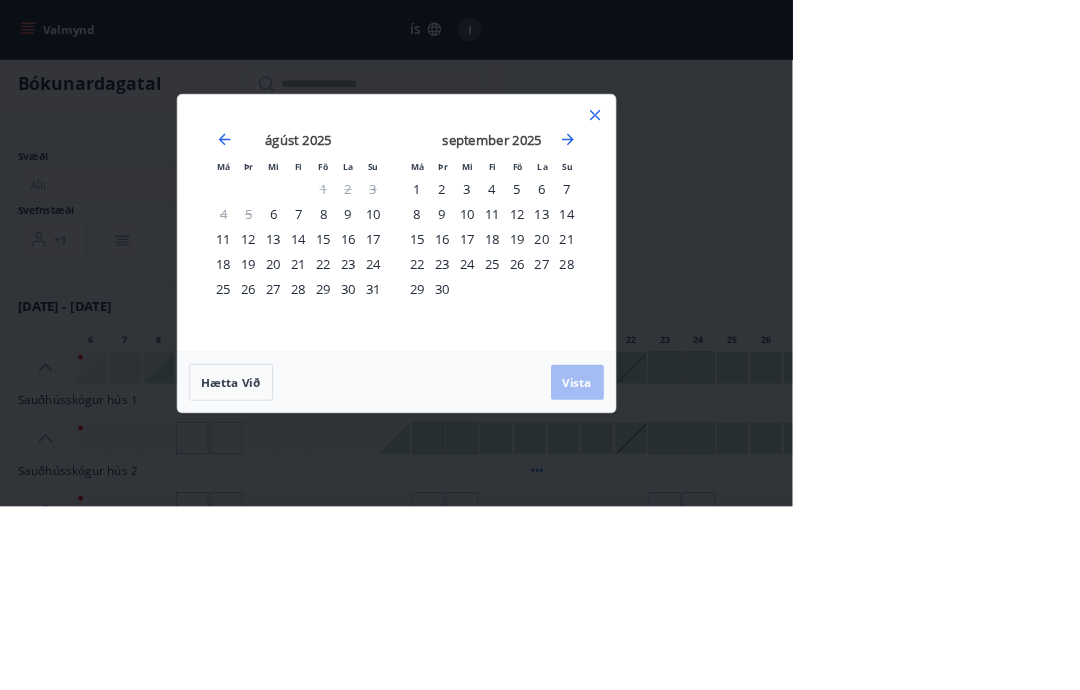 click on "8" at bounding box center [441, 292] 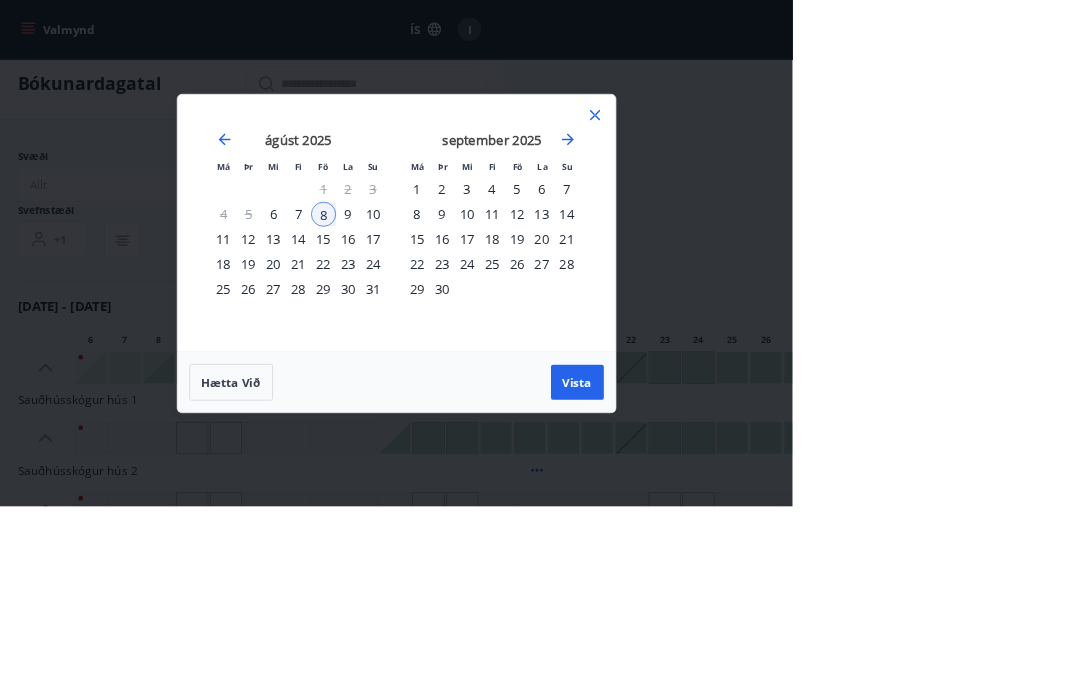 click on "11" at bounding box center (305, 326) 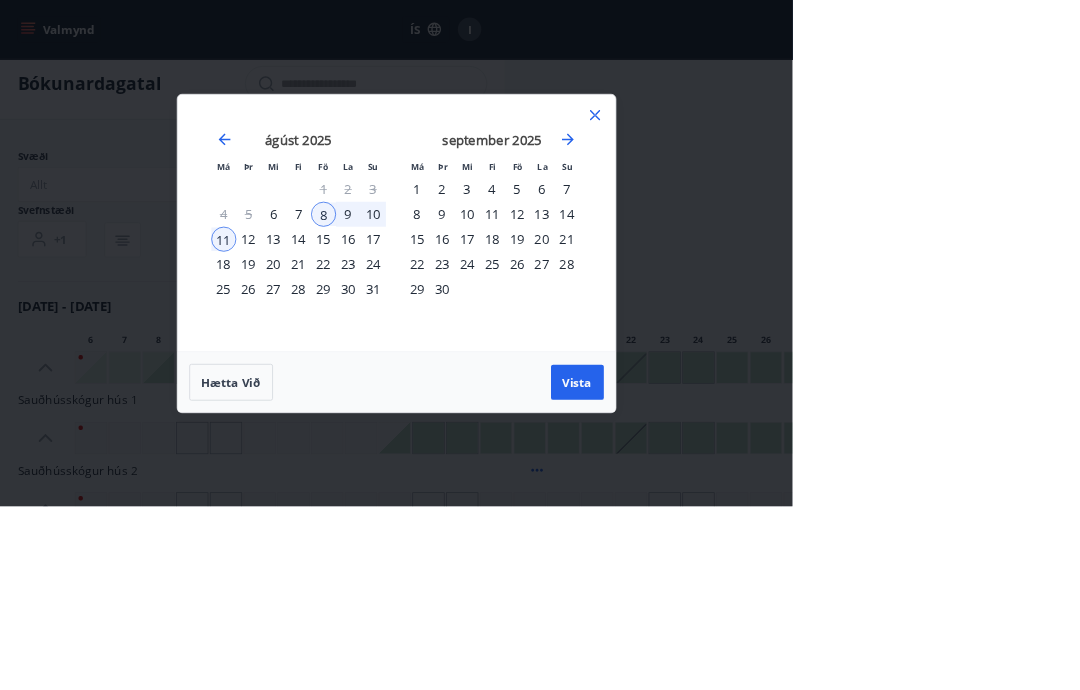 click on "Vista" at bounding box center [787, 521] 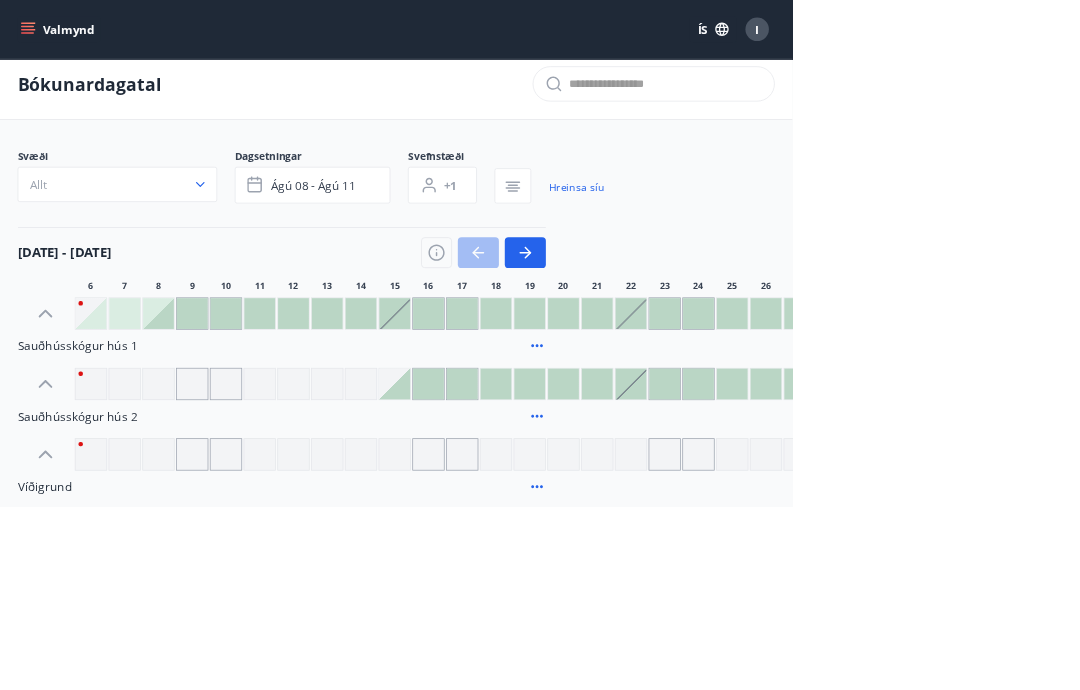 scroll, scrollTop: 0, scrollLeft: 0, axis: both 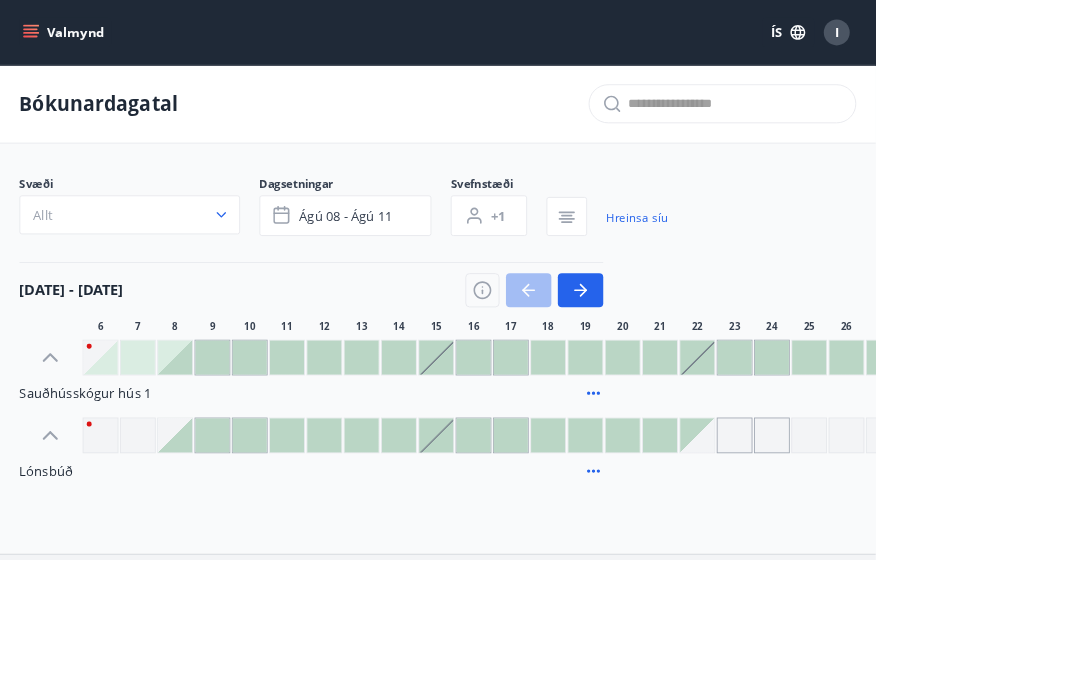click on "Valmynd ÍS I Bókunardagatal Svæði Allt Dagsetningar [DATE] - [DATE] Svefnstæði +1 Hreinsa síu [DATE] - [DATE] 6 7 8 9 10 11 12 13 14 15 16 17 18 19 20 21 22 23 24 25 26 27 28 29 30 31 1 2 3 4 5 [LOCATION] hús 1 [LOCATION] Forsíða Orlofseignir Framboð Bókunardagatal Saga Spurt og svarað Starfsmannafélög Vegagerðarinnar Um allt land [PHONE] [EMAIL] vegagerdin.orlof.is Spurt og svarað Keyrt á hugbúnaði frá Dorado ehf. Gestir * Hætta við Vista [REGION] Erlendis [REGION] [REGION] [REGION] Hætta við Vista ​ Svefnherbergi * Gasgrill Þráðlaust net Uppþvottavél Gæludýr Þurrkari Heitur pottur Þvottavél Hleðslustöð fyrir rafbíla Hætta við Vista Skýringar á dagsetningum Upptekið Dagleiga Fast tímabil Opnar umsóknir Umsókn í vinnslu Umsóknarfrestur liðinn Ógreitt Greitt Komu / Brottfarardagur Loka Gráir dagar eru ekki bókanlegir Allir tiltækir dagar eða tímabil eru merkt með lit Loka" at bounding box center [540, 424] 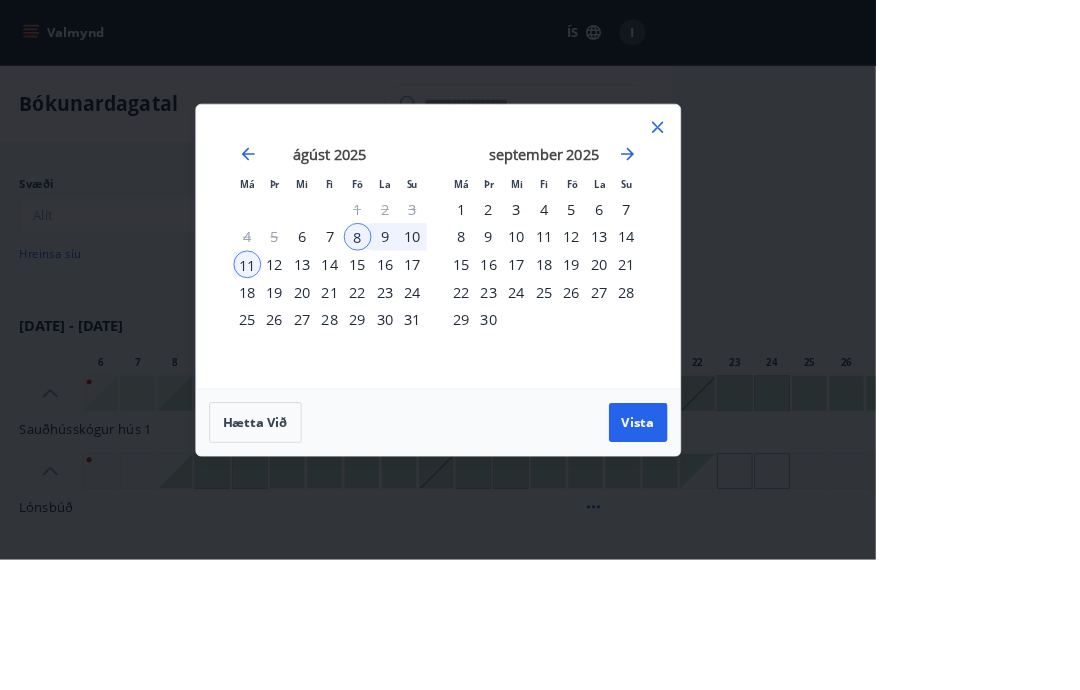 click on "11" at bounding box center [671, 292] 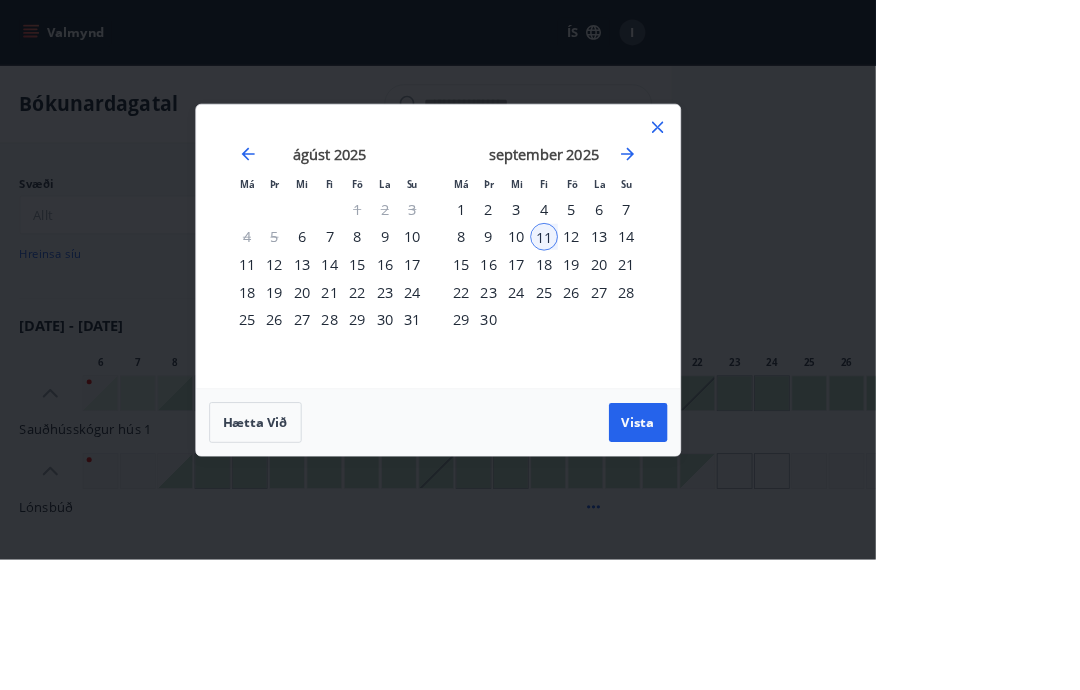 click on "15" at bounding box center (569, 326) 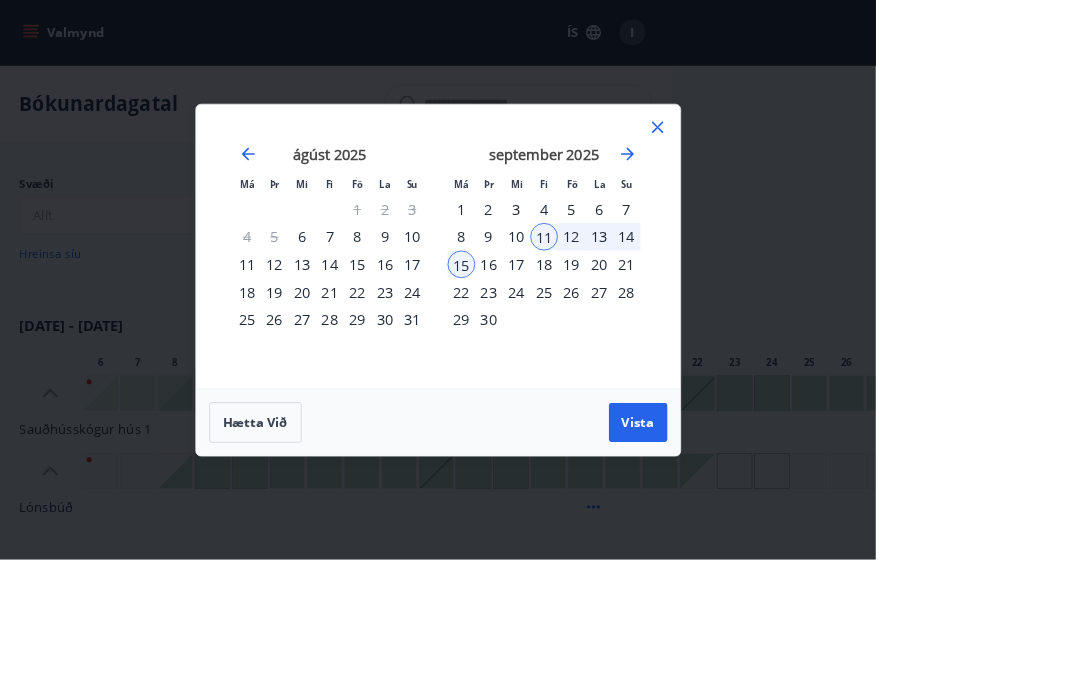 click on "Hætta við" at bounding box center [315, 521] 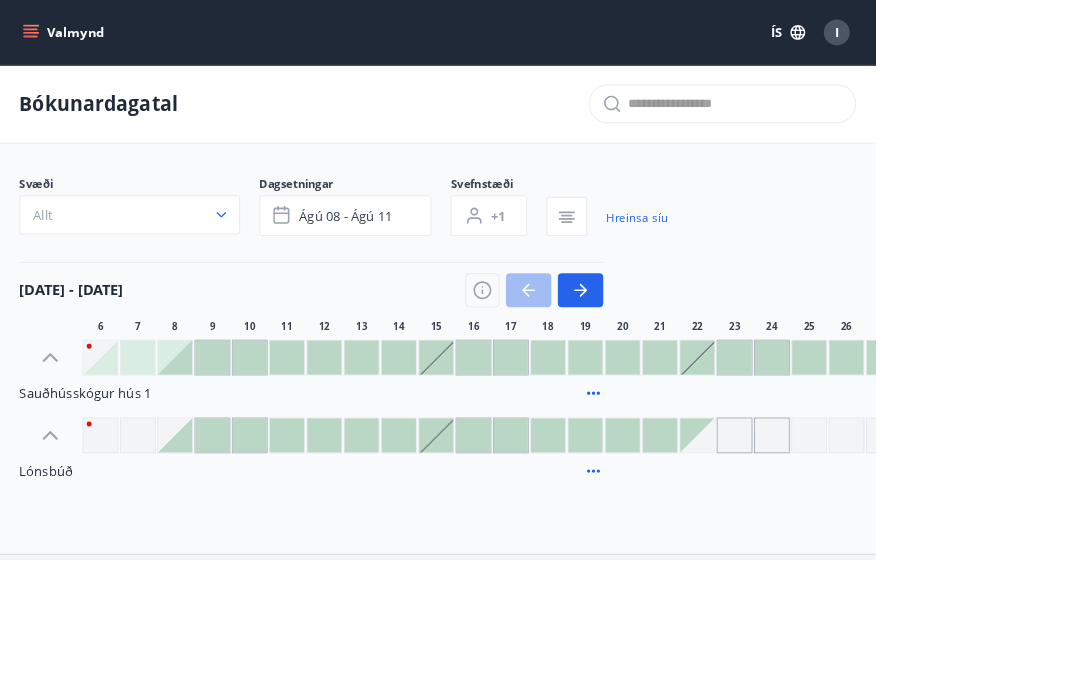 click on "ágú 08 - ágú 11" at bounding box center (426, 266) 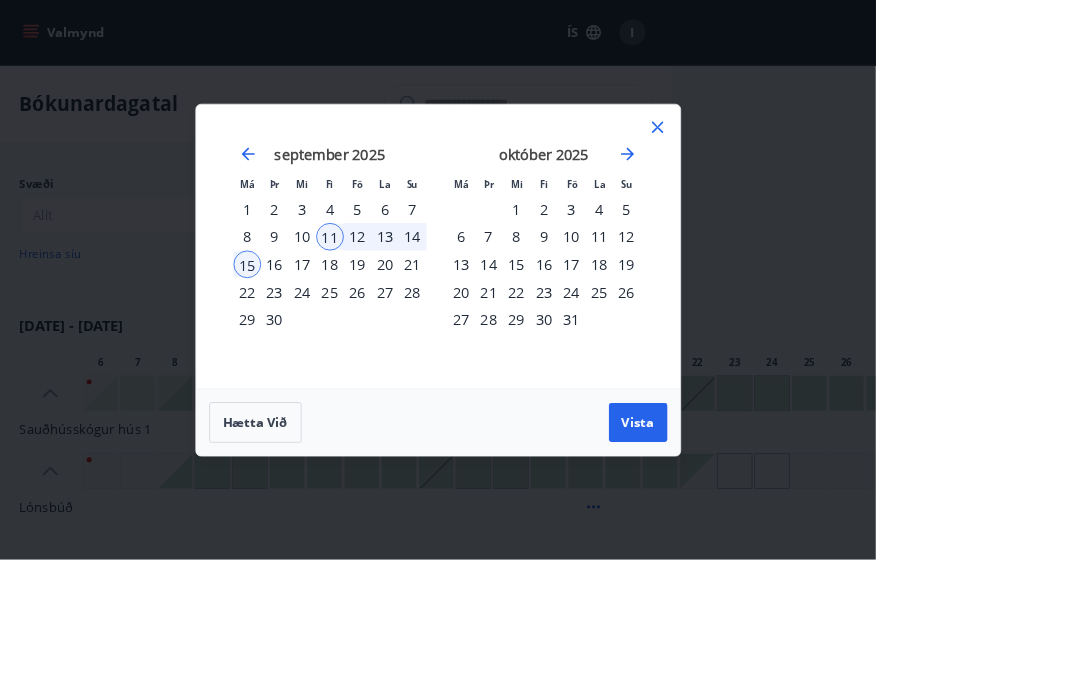 click 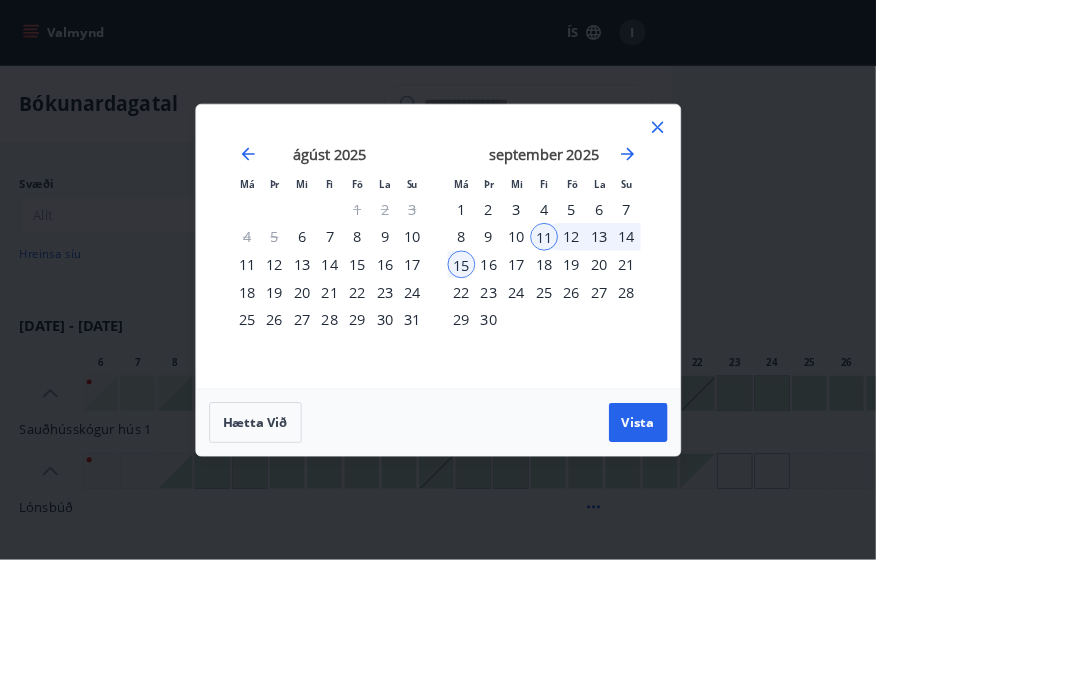 click on "22" at bounding box center (441, 360) 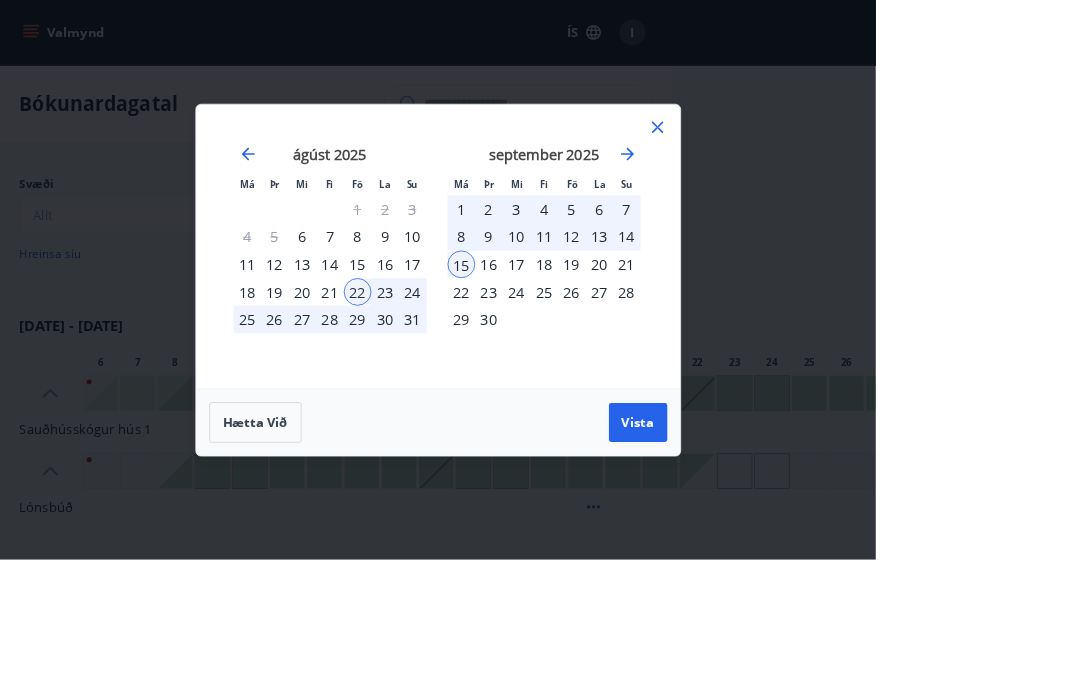 click on "25" at bounding box center (305, 394) 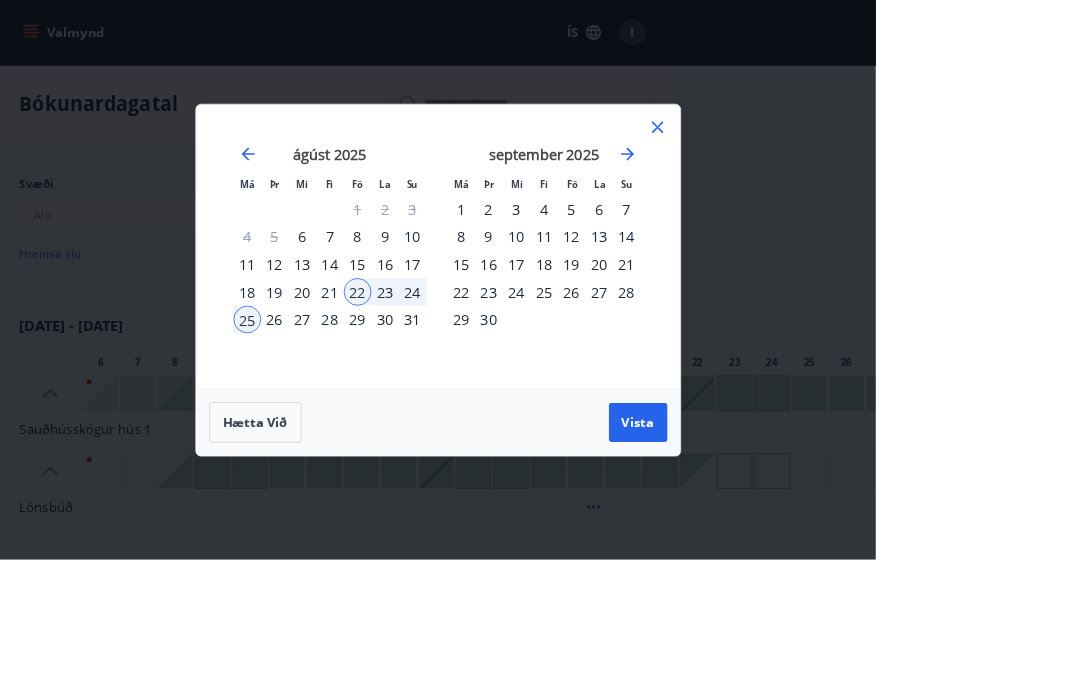click on "Vista" at bounding box center [787, 521] 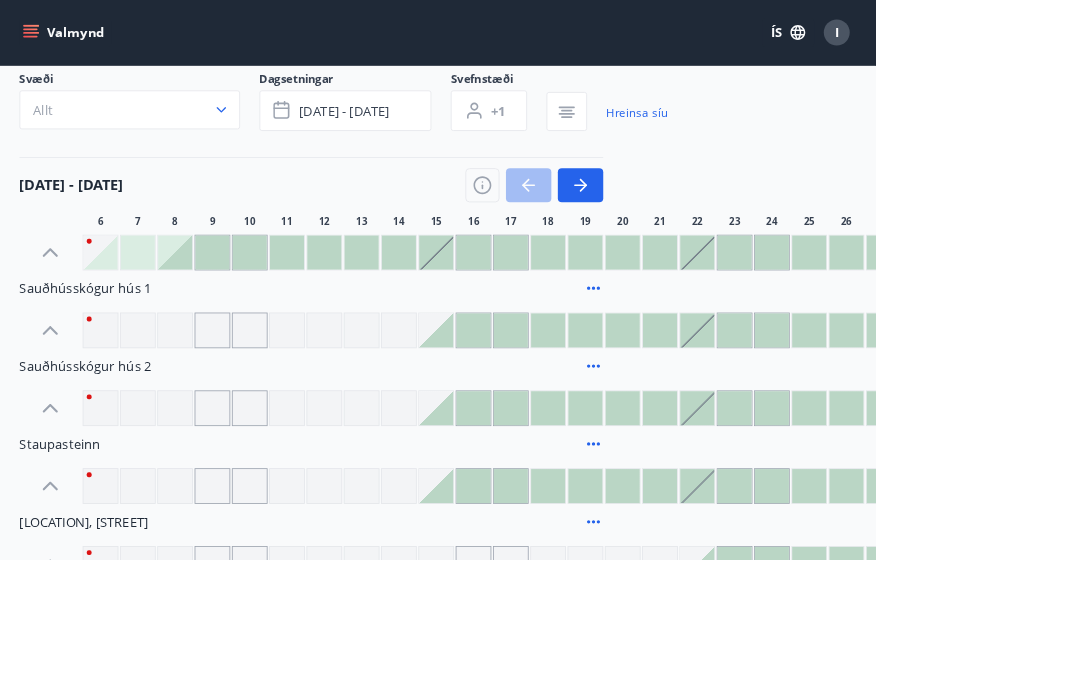 scroll, scrollTop: 144, scrollLeft: 0, axis: vertical 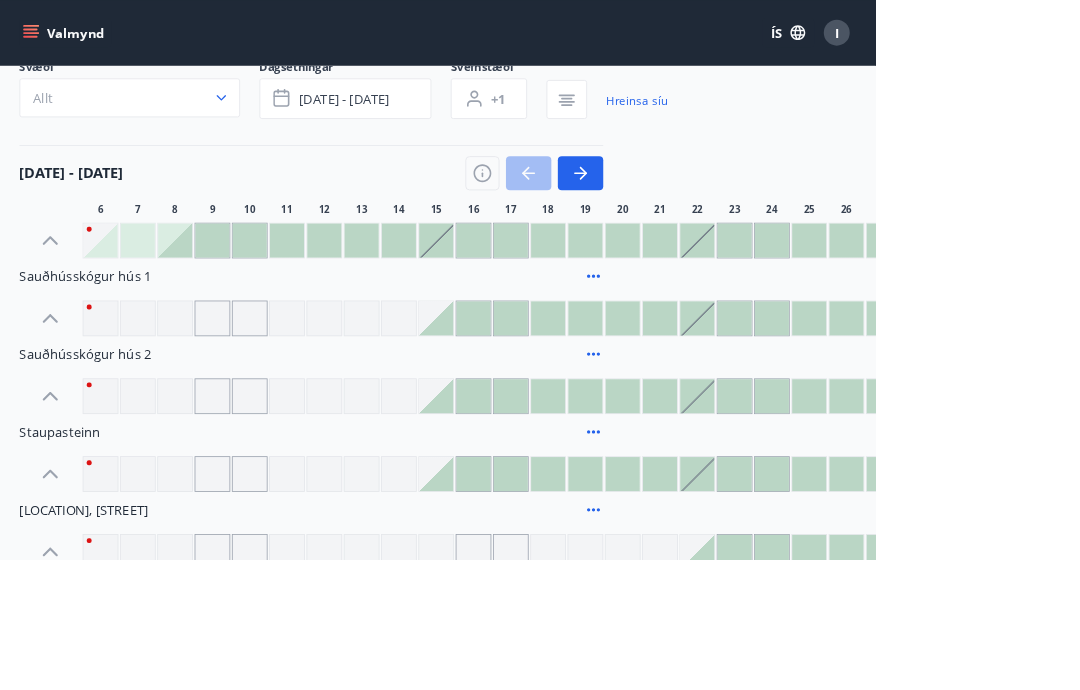 click at bounding box center (860, 681) 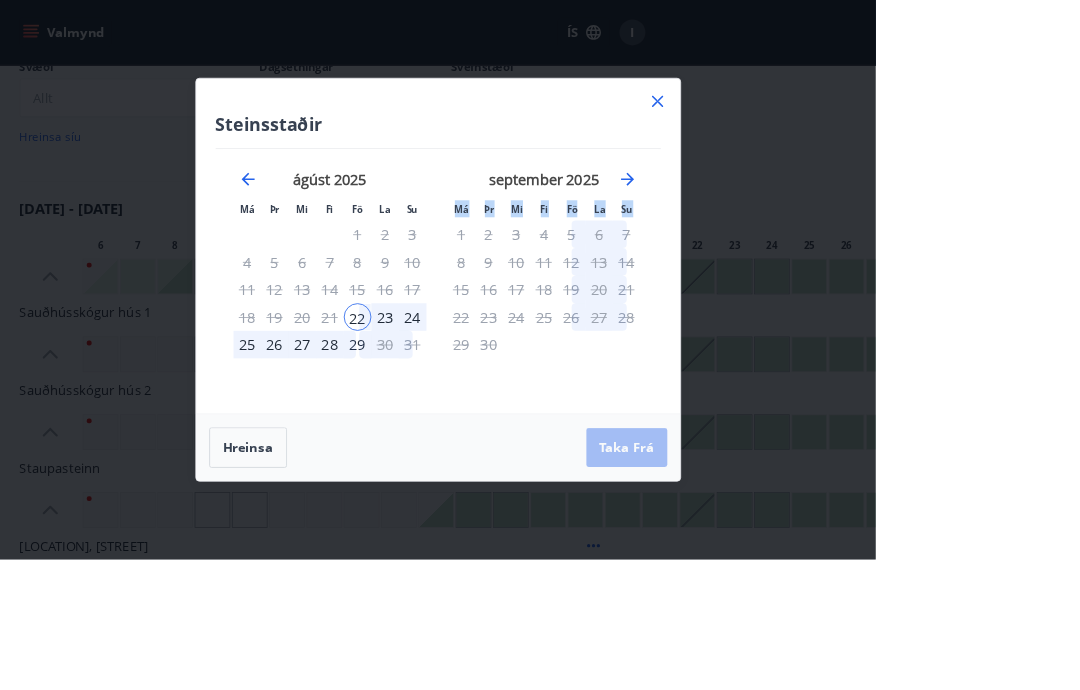 click on "25" at bounding box center (305, 425) 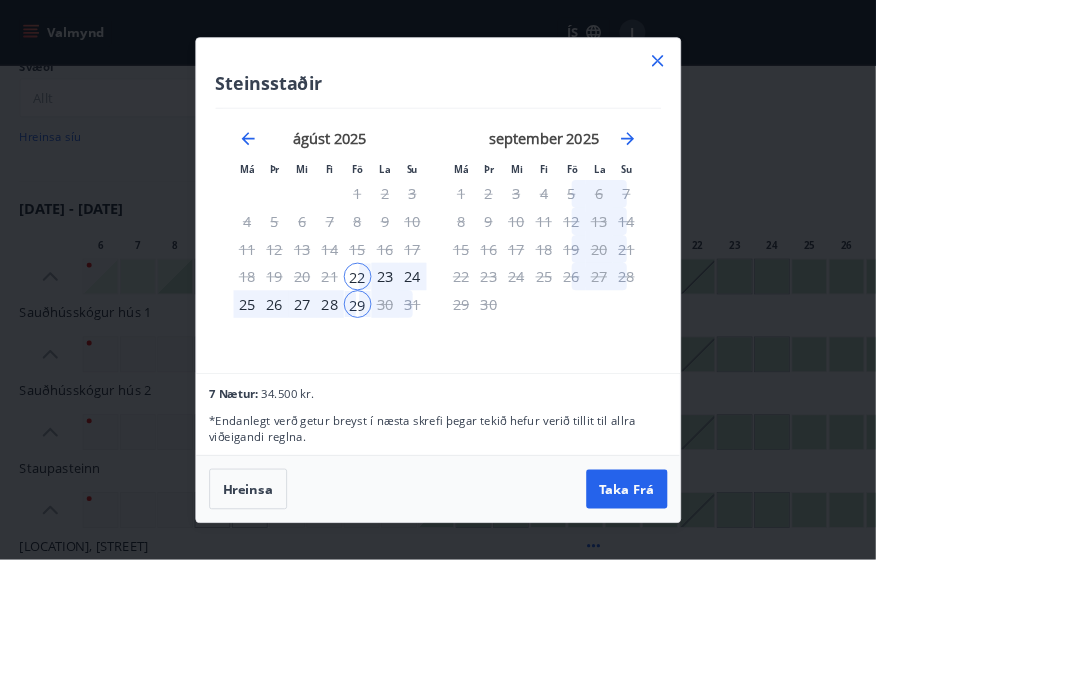 click 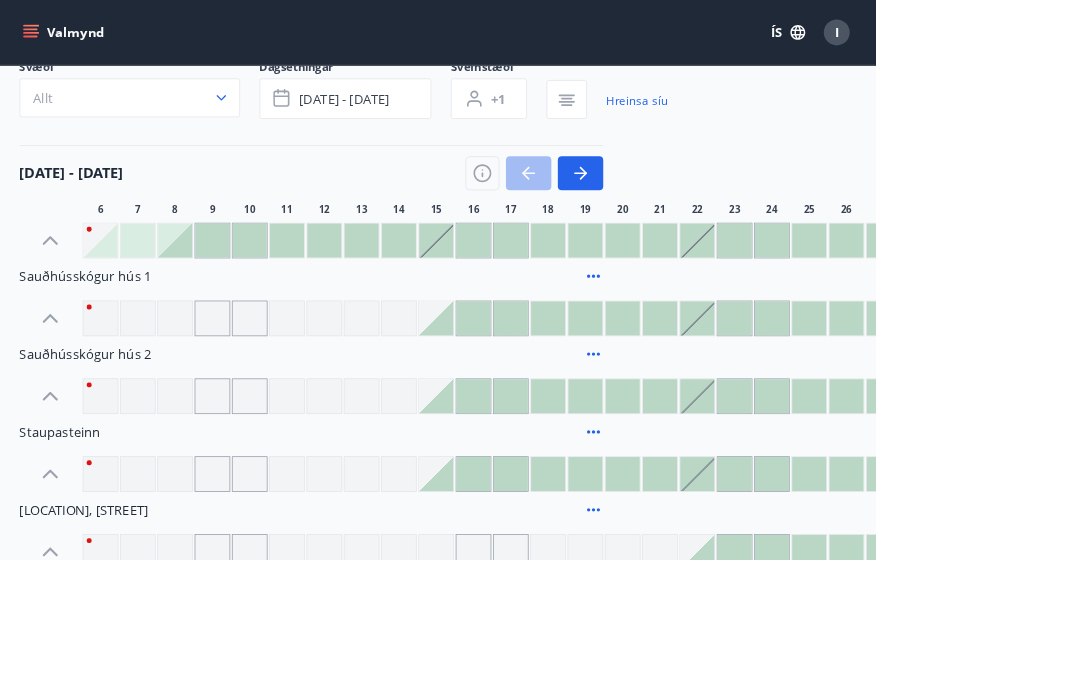 scroll, scrollTop: 0, scrollLeft: 0, axis: both 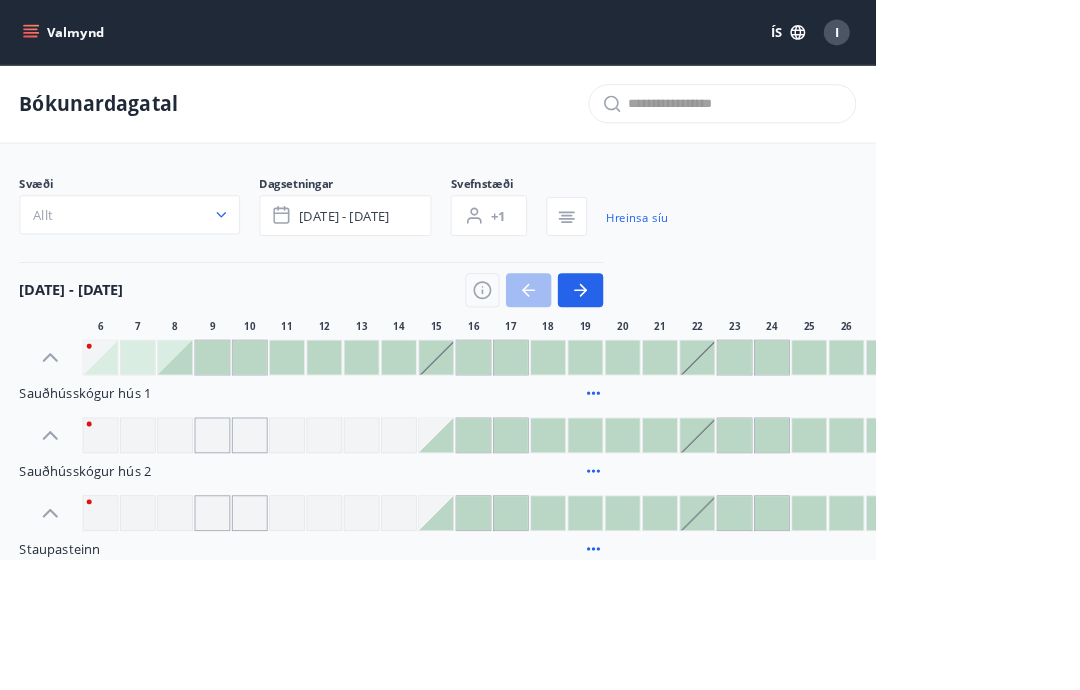 click on "I" at bounding box center [1032, 40] 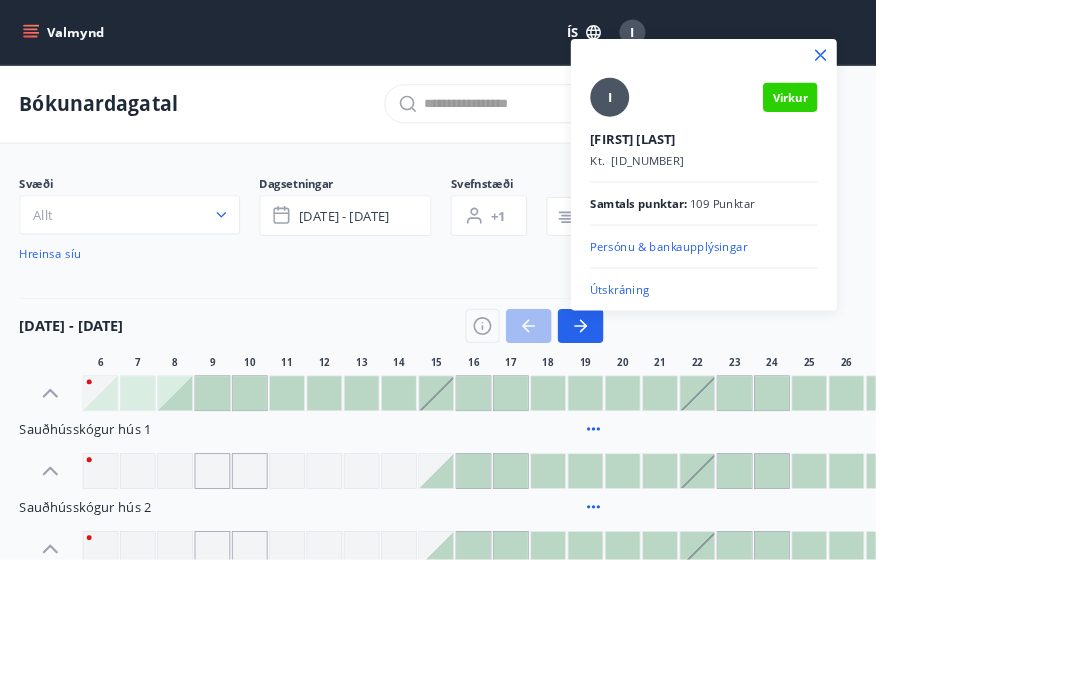 click on "Útskráning" at bounding box center (868, 357) 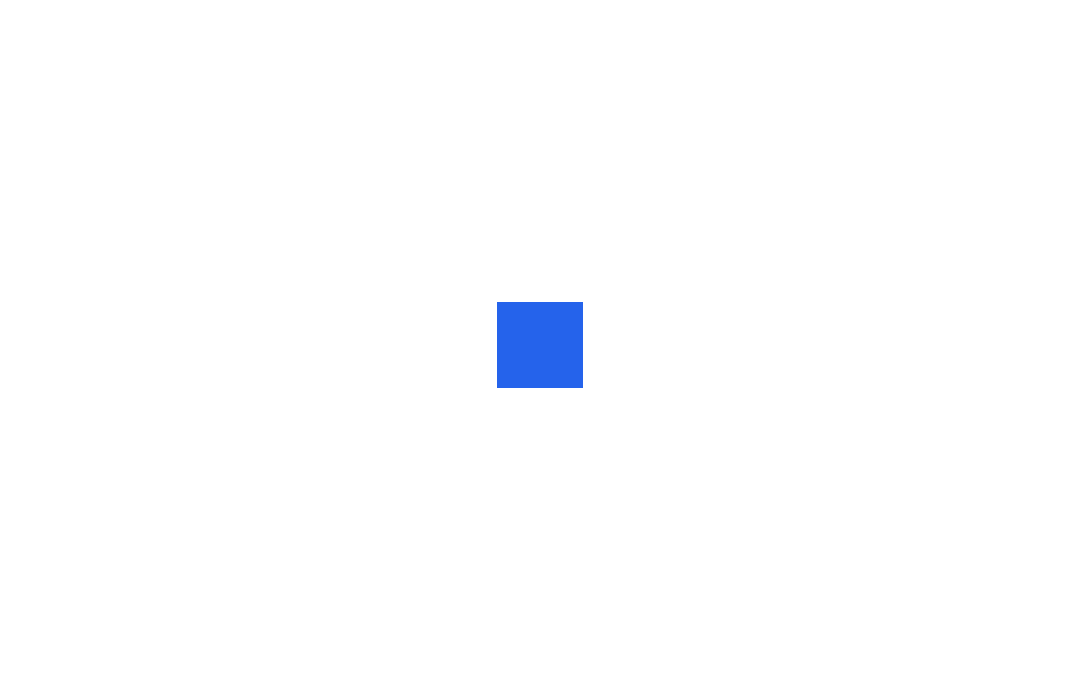 scroll, scrollTop: 0, scrollLeft: 0, axis: both 